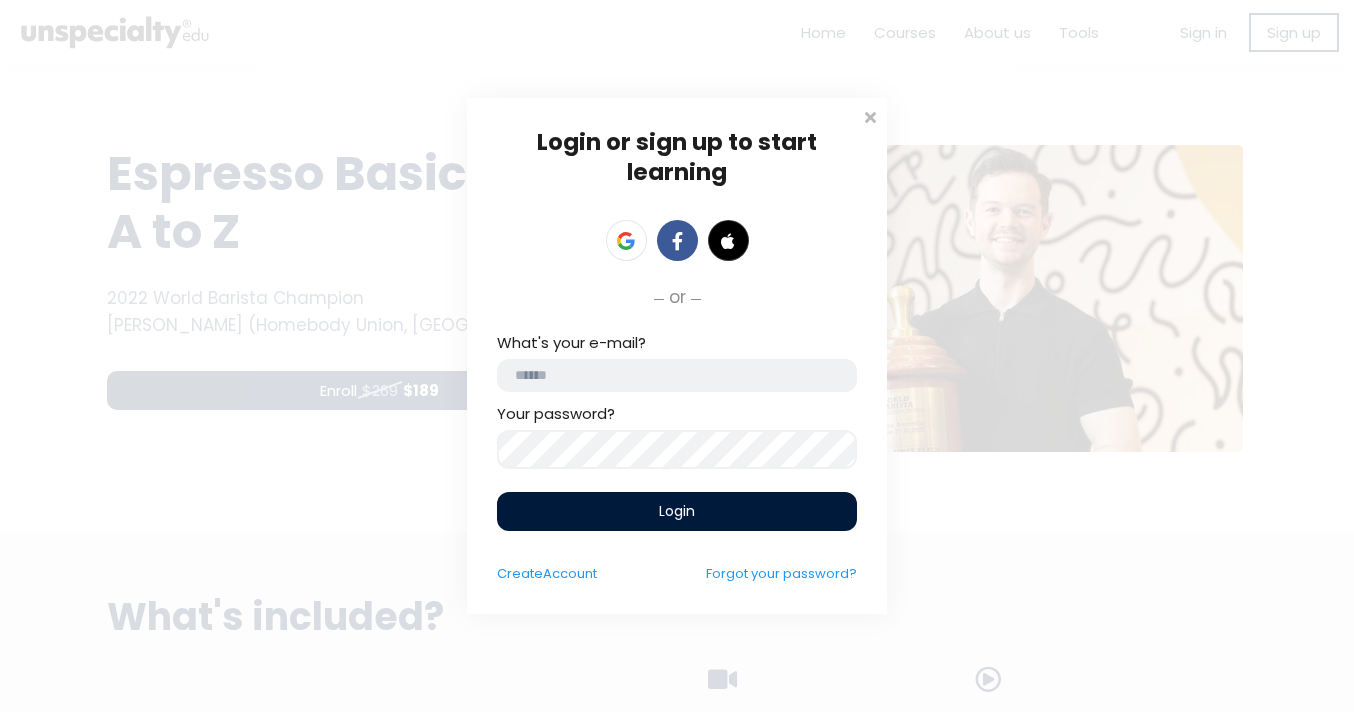 scroll, scrollTop: 0, scrollLeft: 0, axis: both 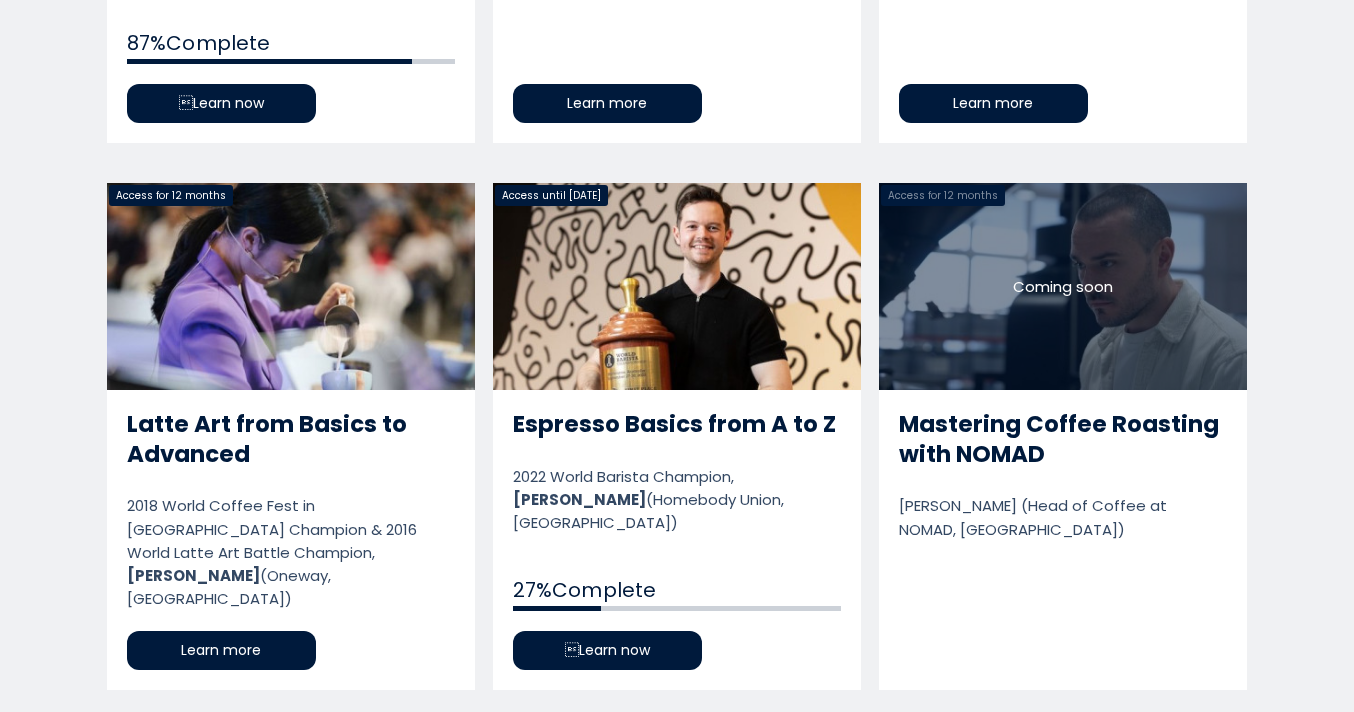 click on "Latte Art from Basics to Advanced" at bounding box center (291, 436) 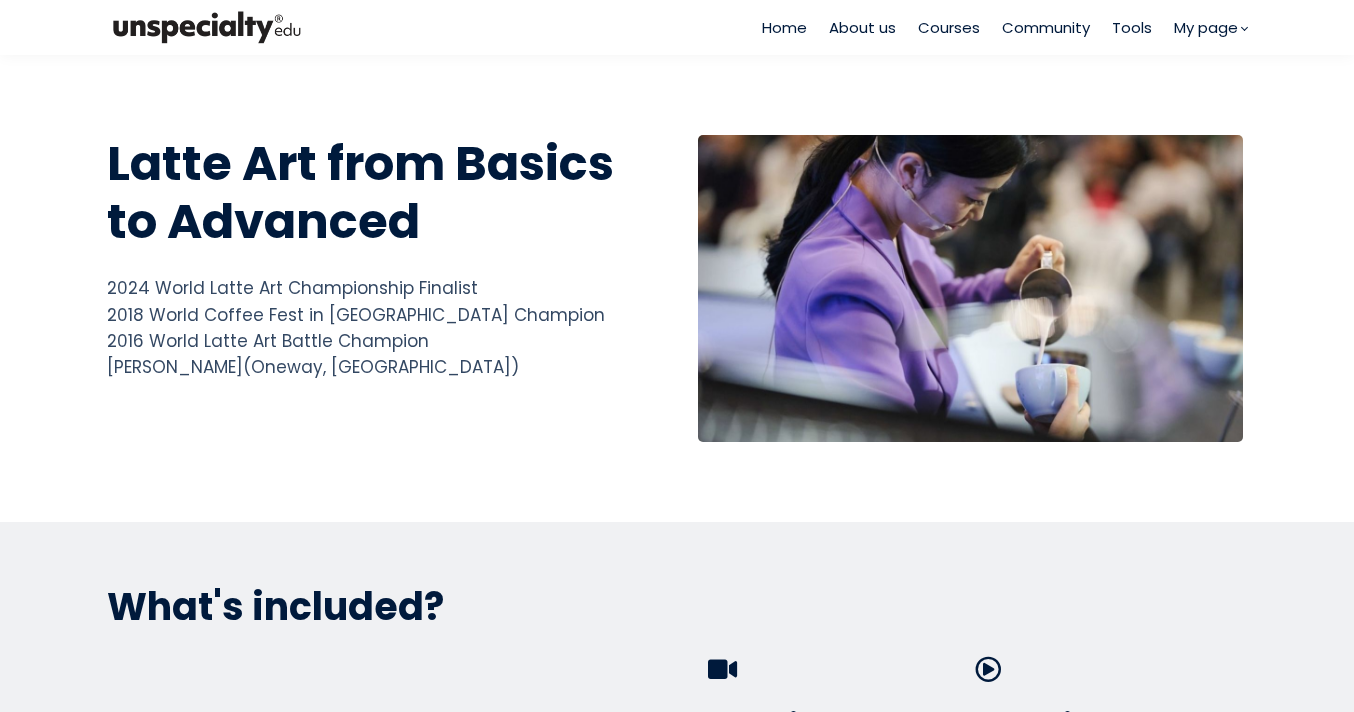 scroll, scrollTop: 0, scrollLeft: 0, axis: both 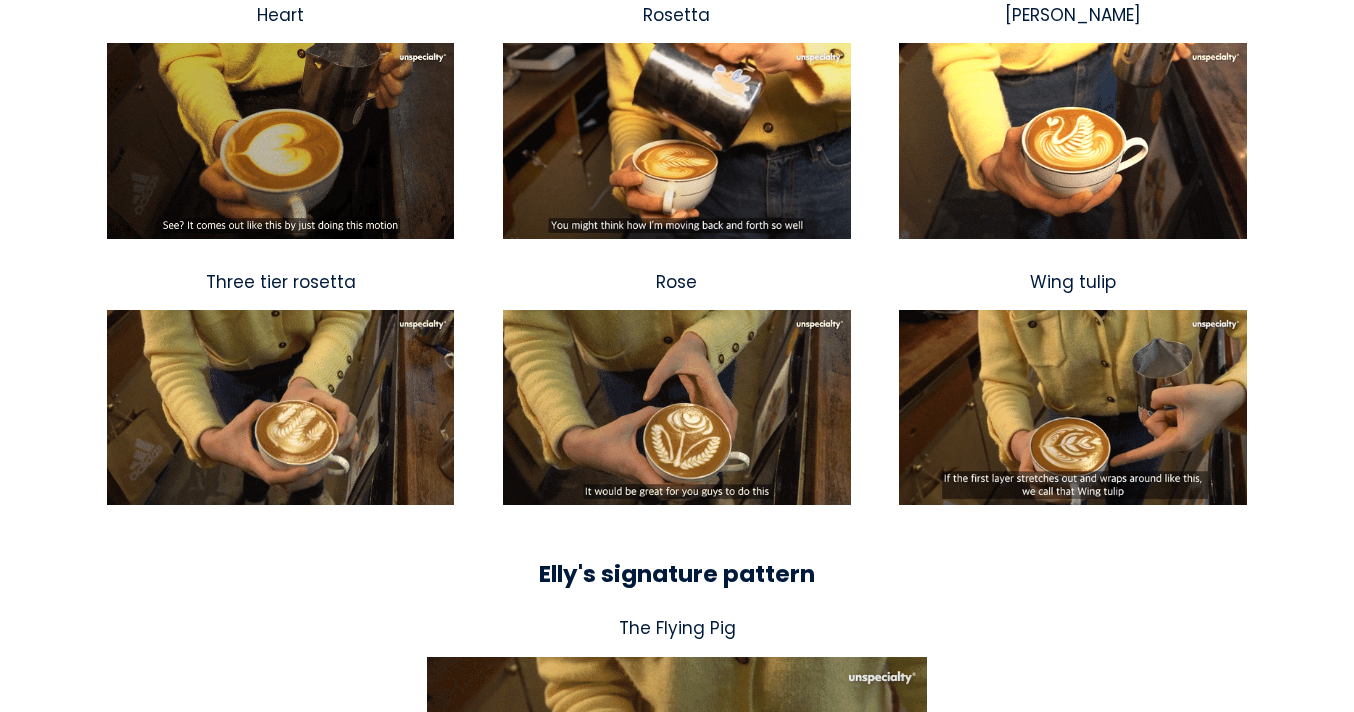 click at bounding box center (676, 407) 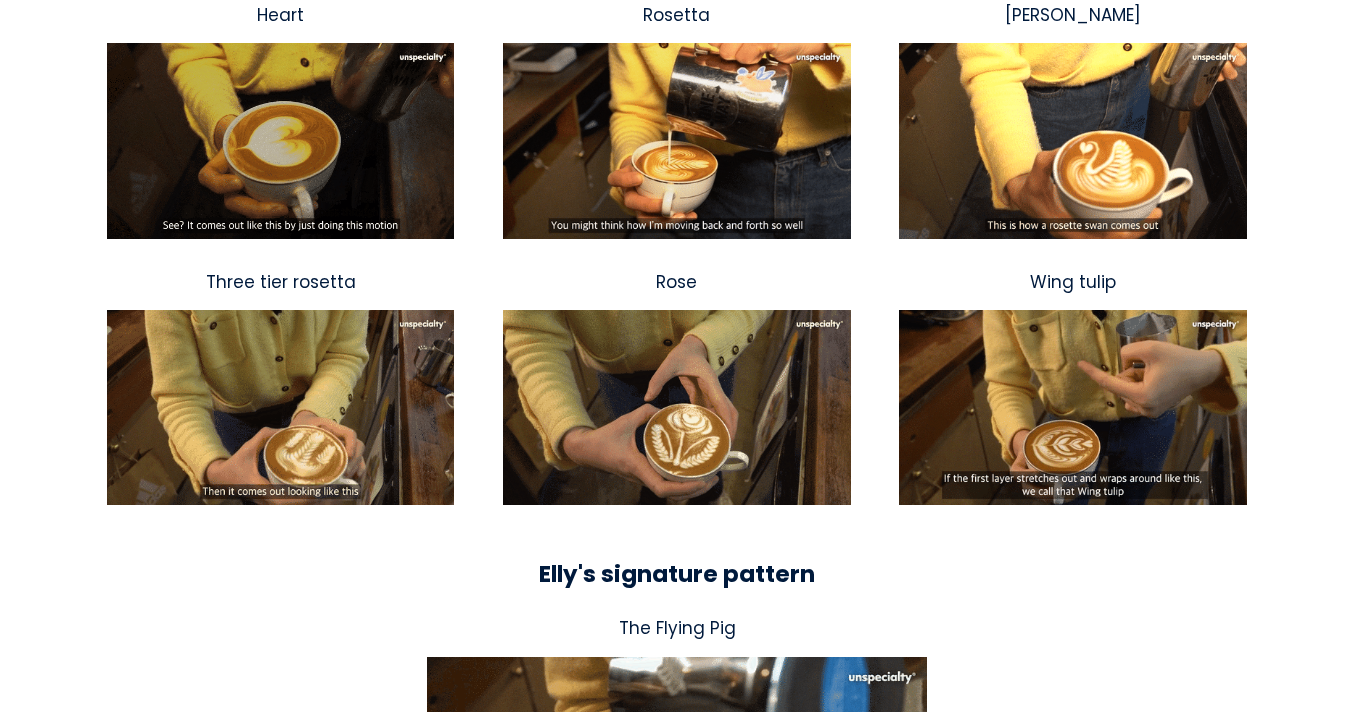 click at bounding box center (676, 407) 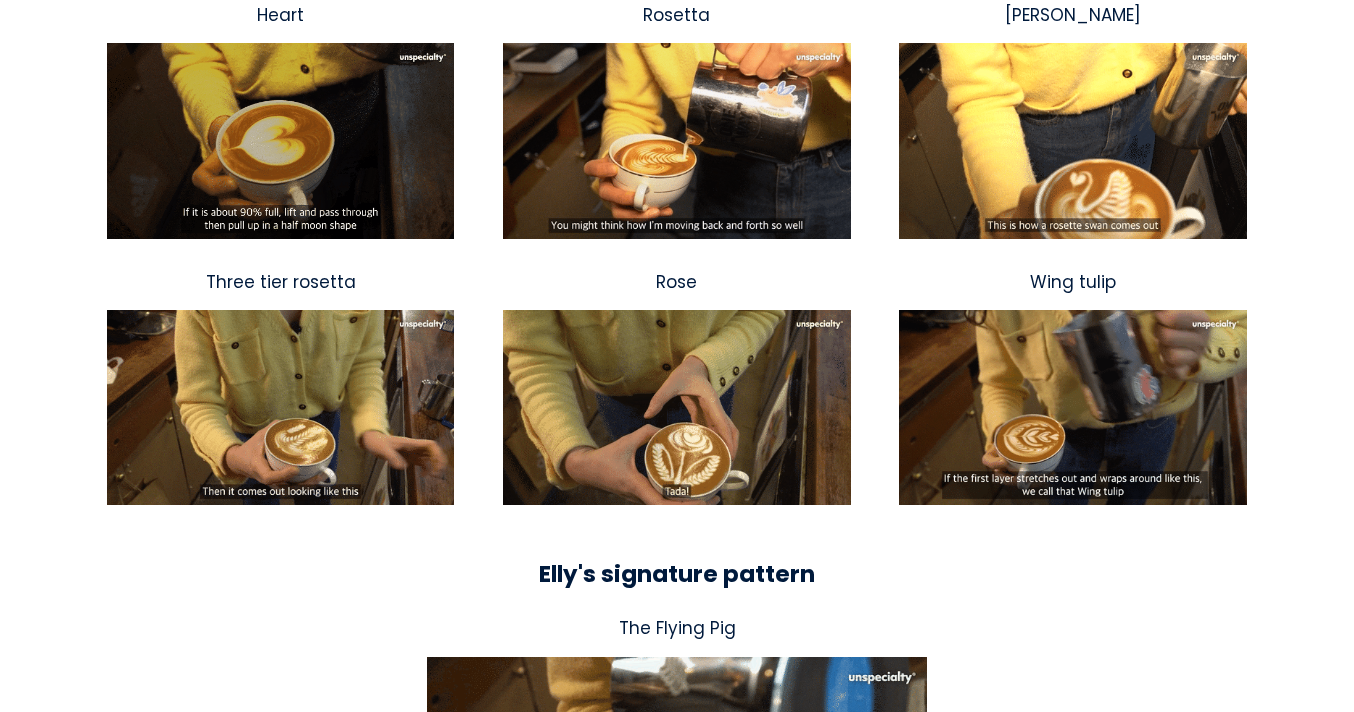 click at bounding box center (676, 407) 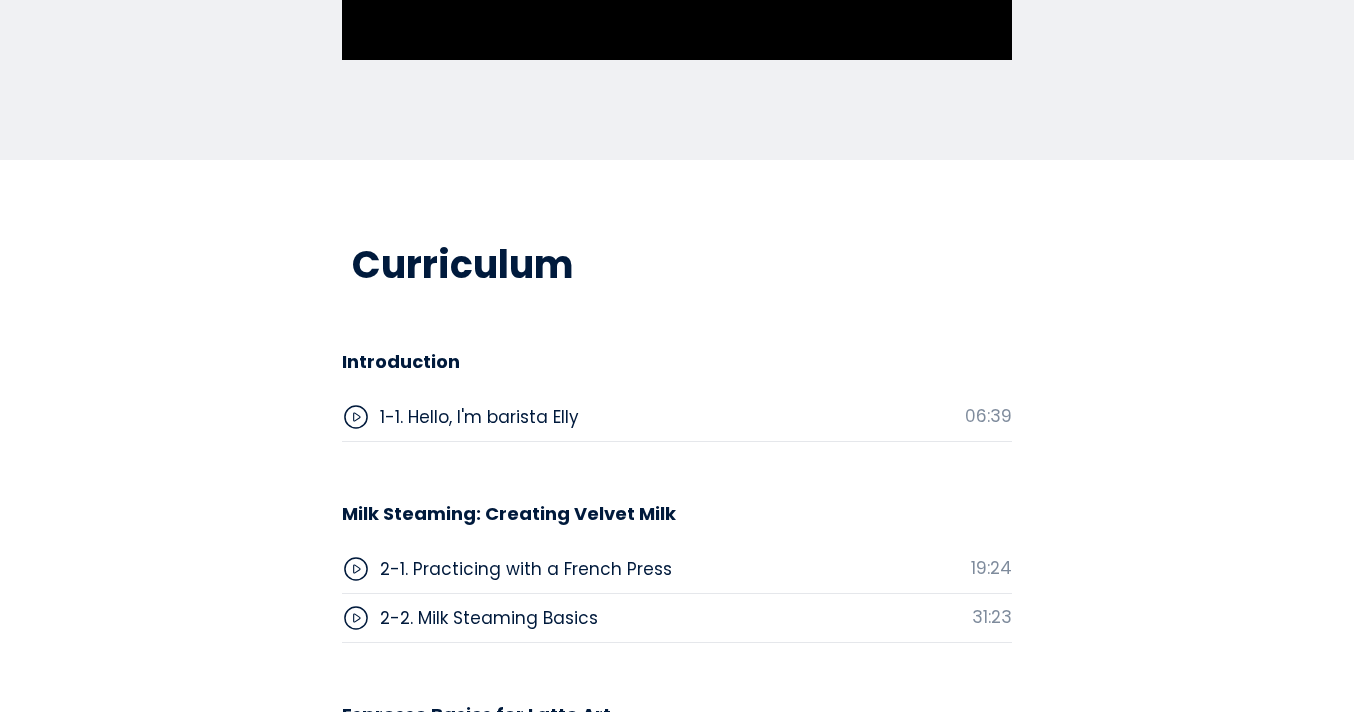 scroll, scrollTop: 5728, scrollLeft: 0, axis: vertical 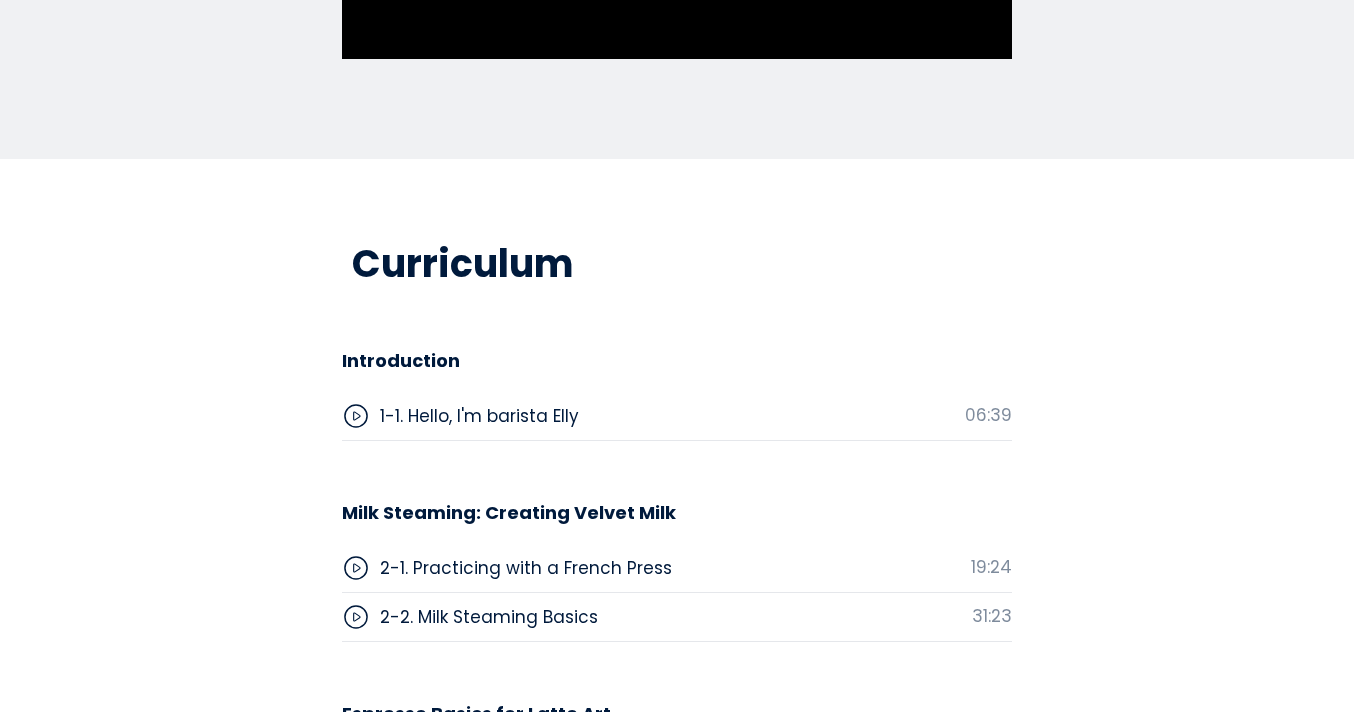 click on "2-1. Practicing with a French Press" at bounding box center (526, 568) 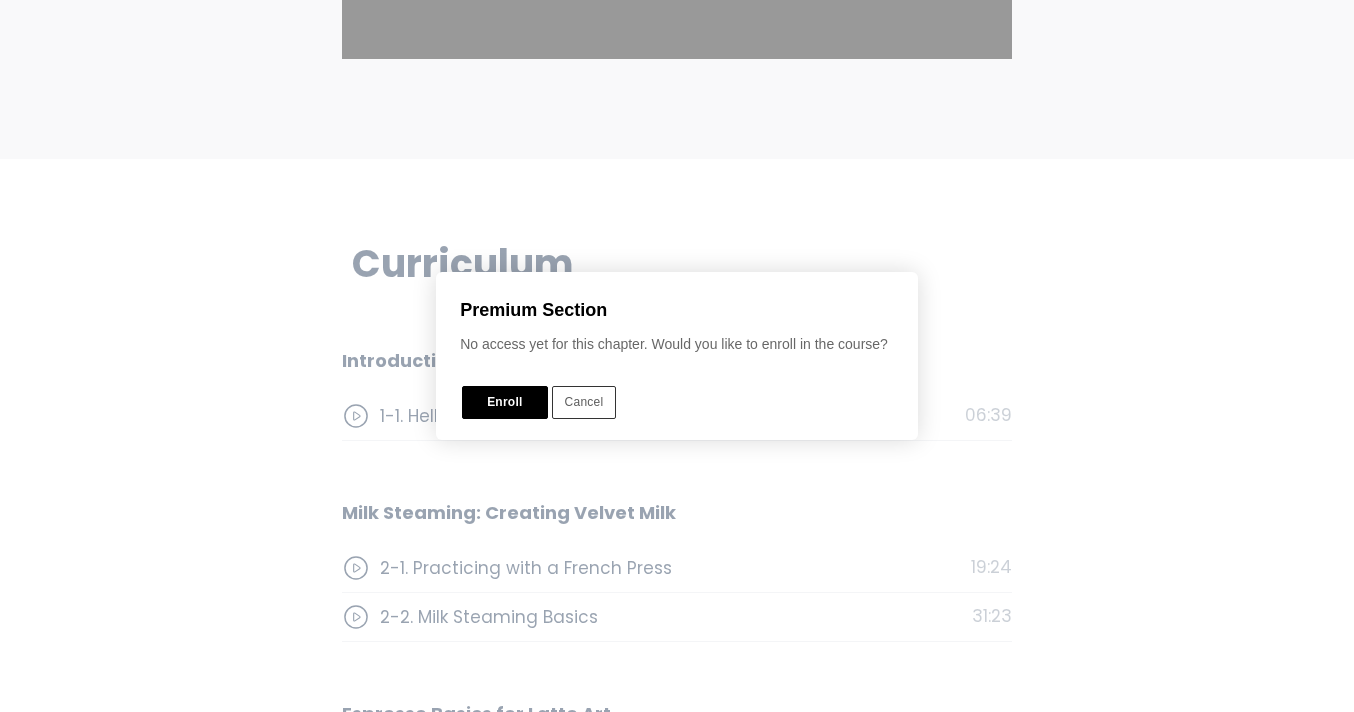 click at bounding box center [677, 356] 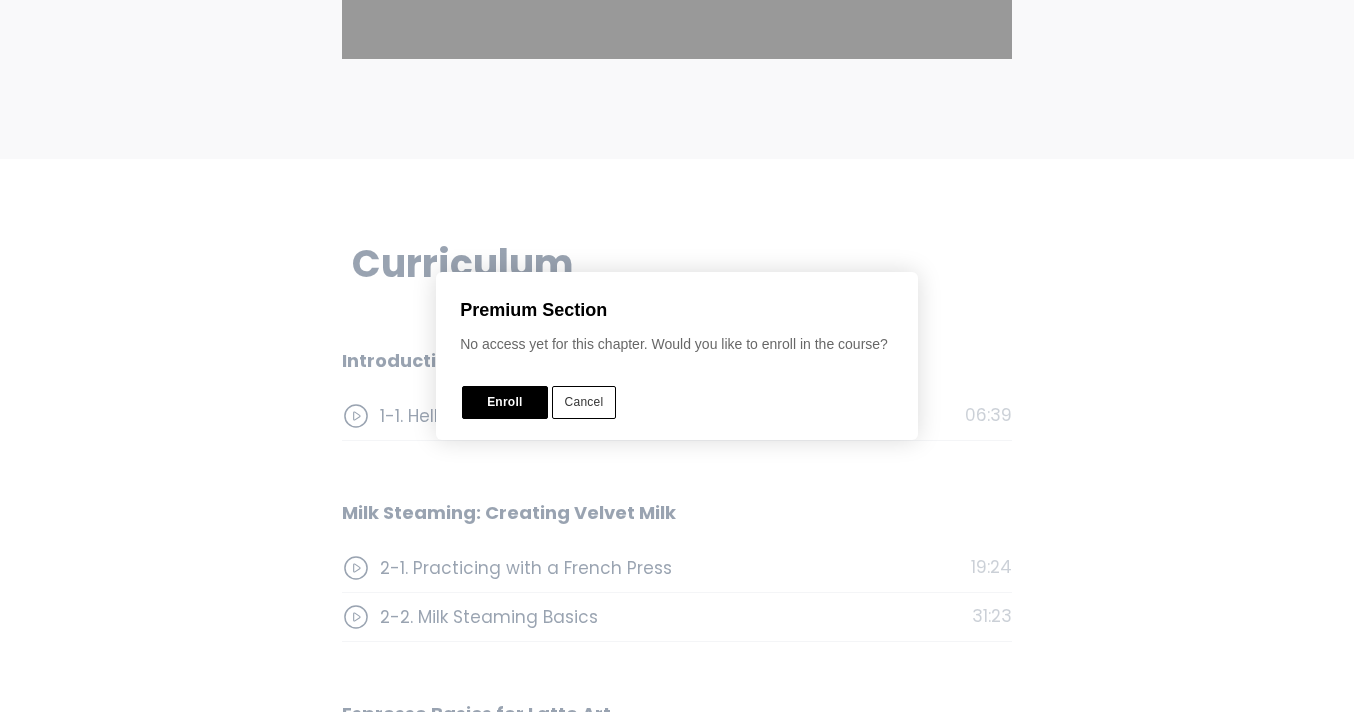 click on "Cancel" at bounding box center (584, 402) 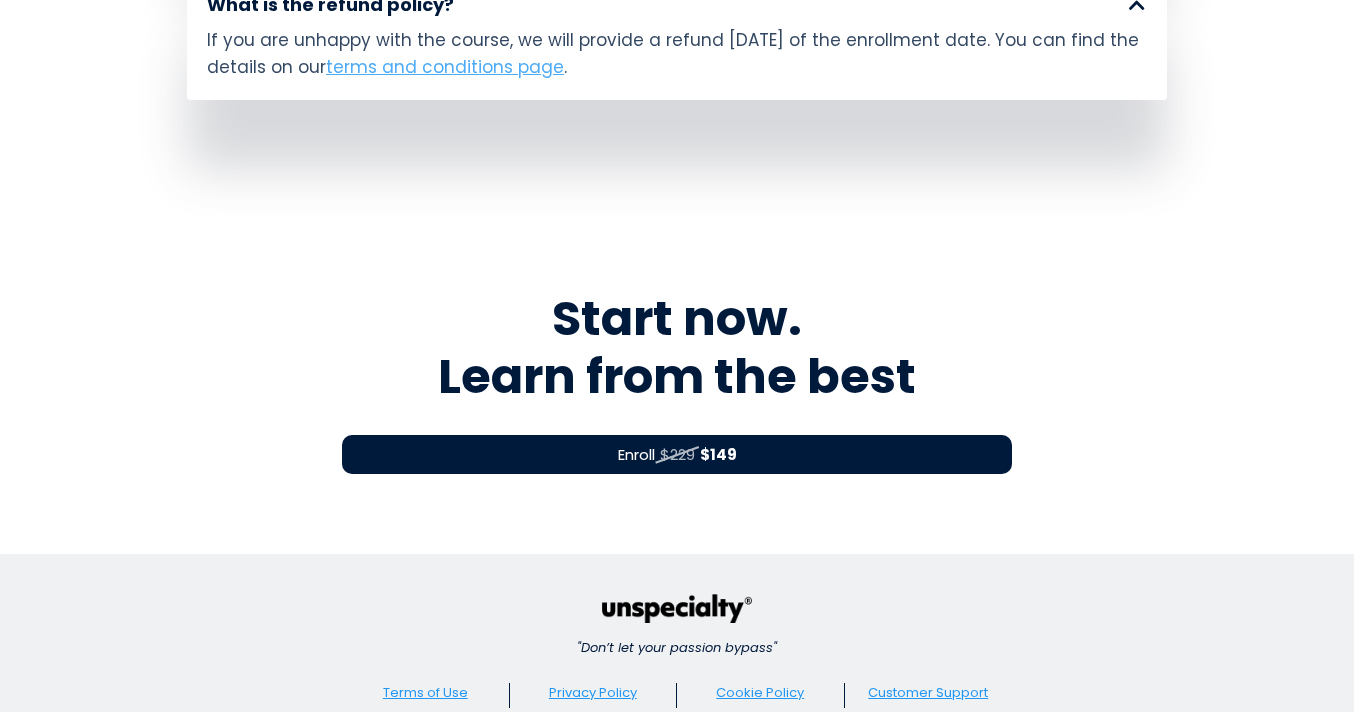 scroll, scrollTop: 9205, scrollLeft: 0, axis: vertical 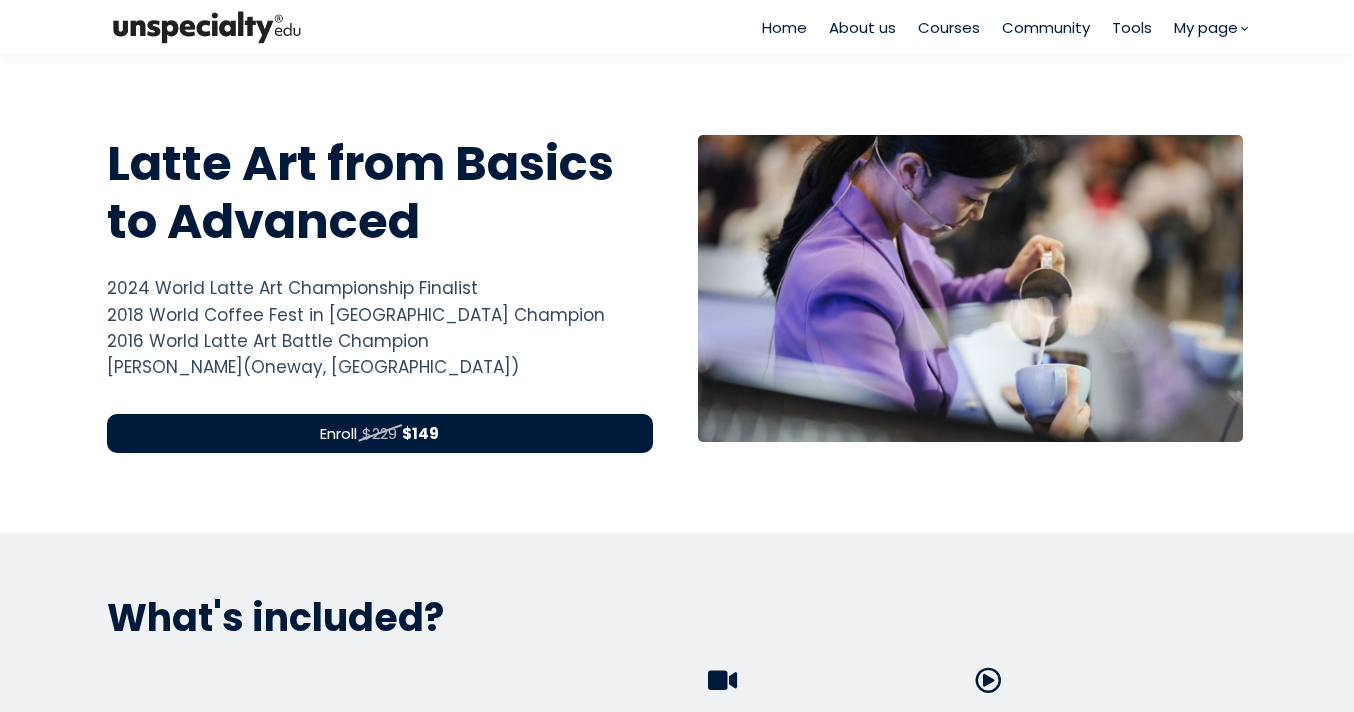 click at bounding box center (207, 27) 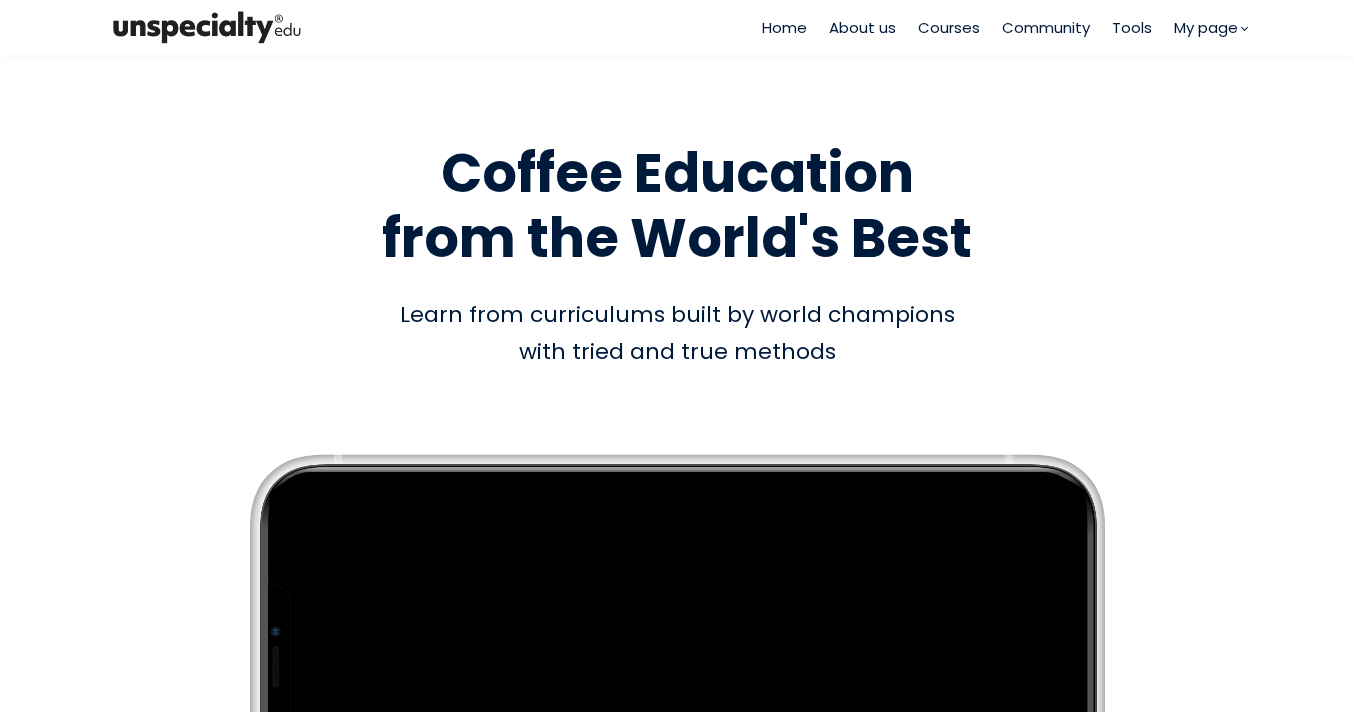scroll, scrollTop: 0, scrollLeft: 0, axis: both 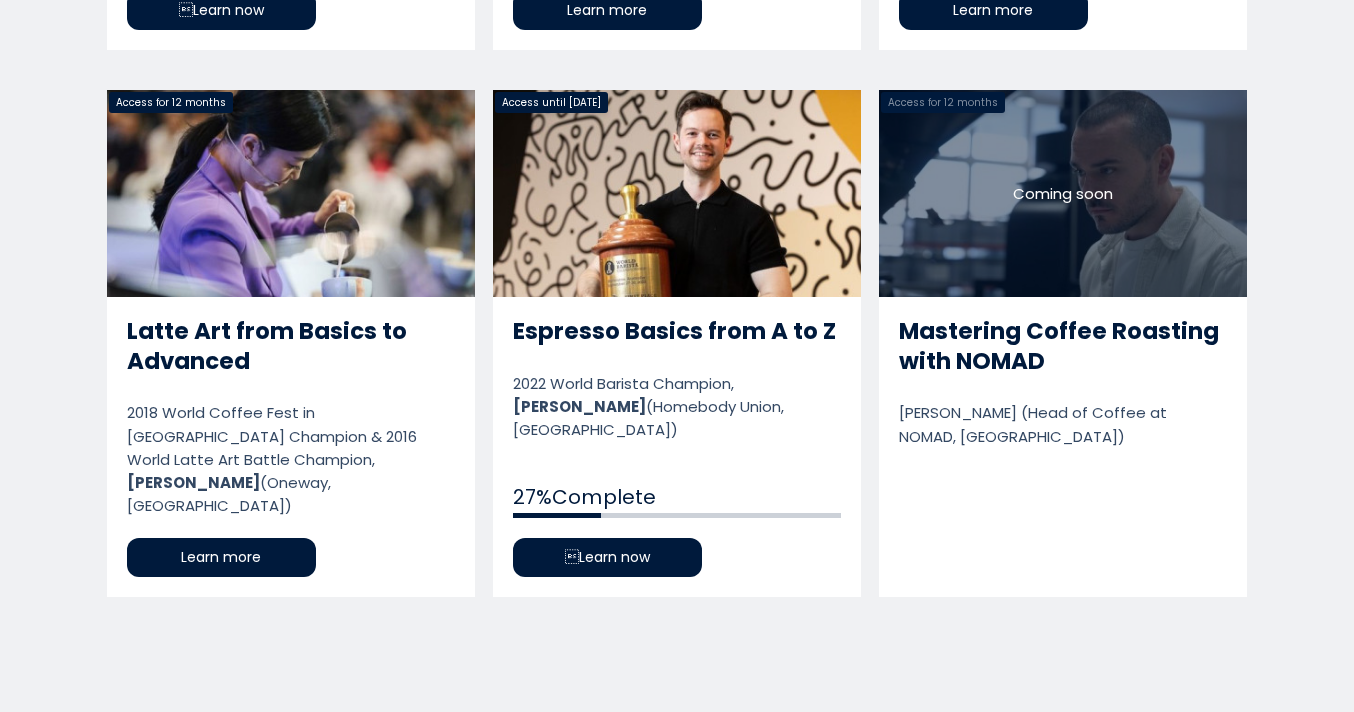 click on "Espresso Basics from A to Z" at bounding box center (677, 343) 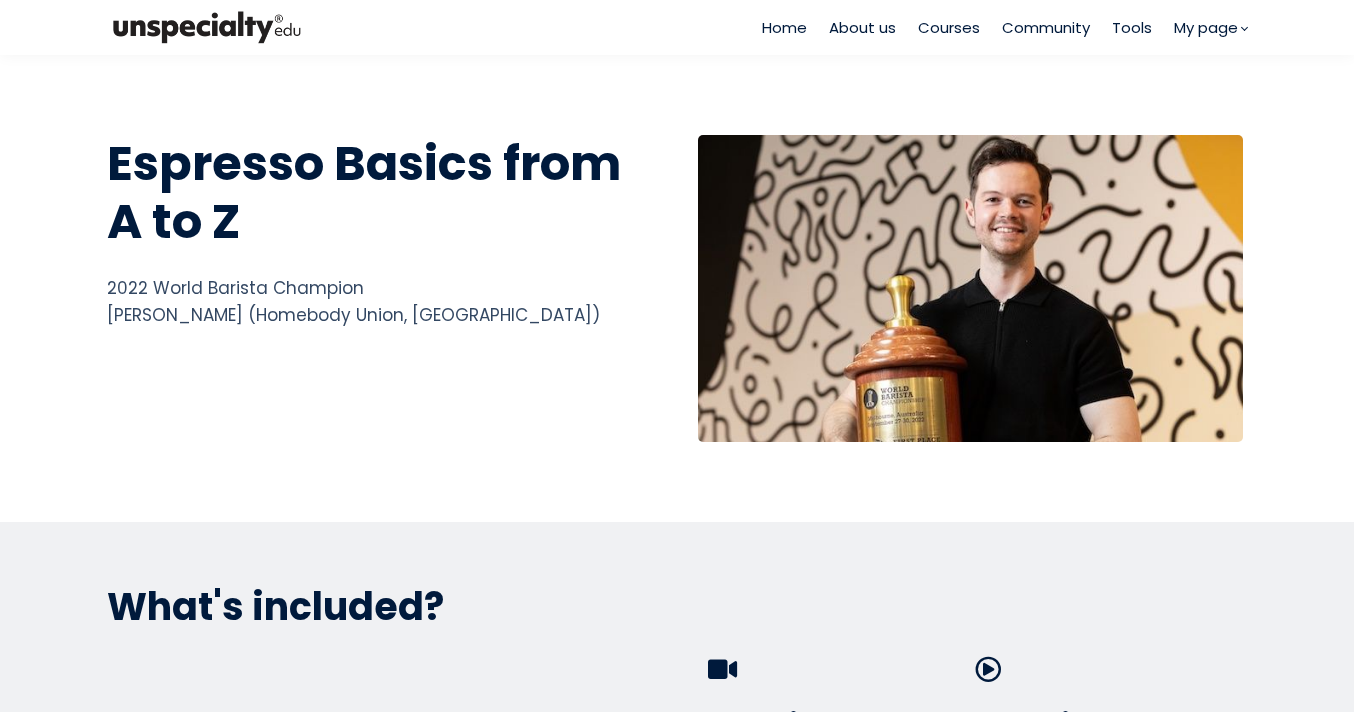 scroll, scrollTop: 0, scrollLeft: 0, axis: both 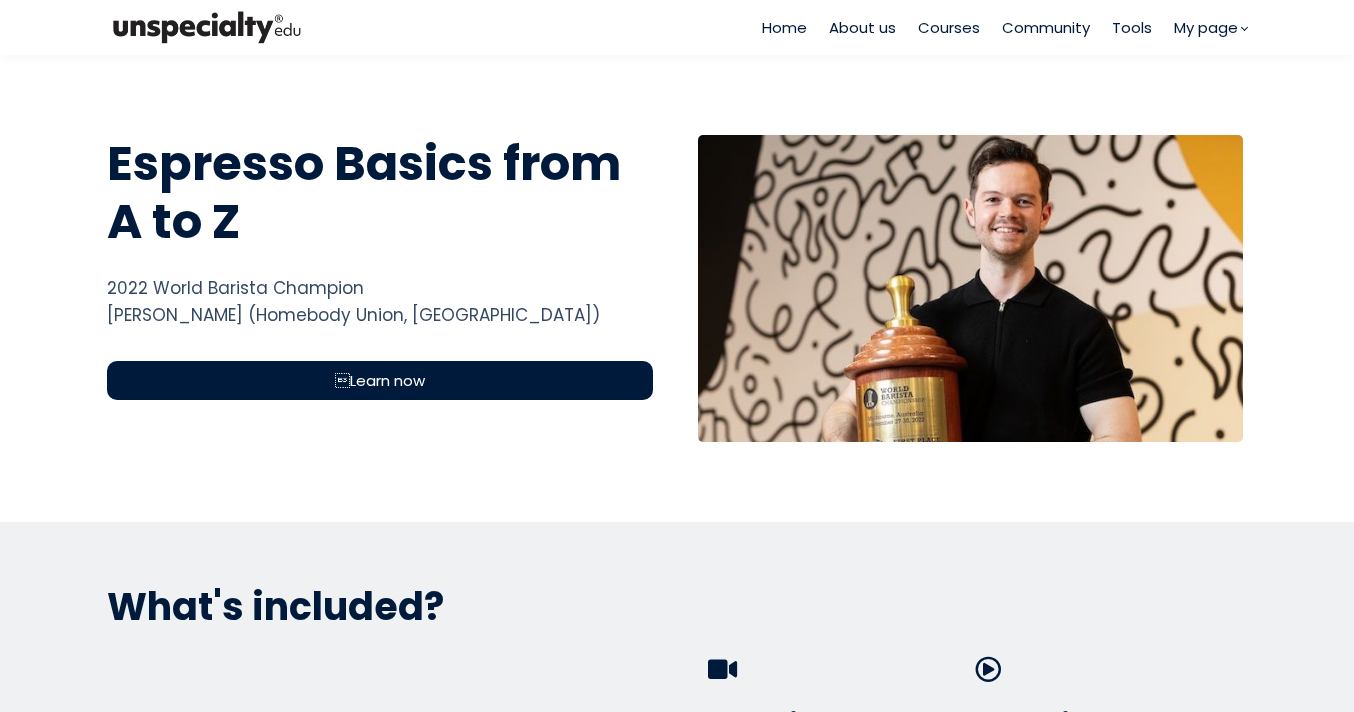 click on "Espresso Basics from A to Z
Espresso Basics from A to Z
2022 World Barista Champion [PERSON_NAME] (Homebody Union, [GEOGRAPHIC_DATA])
Learn now" at bounding box center (380, 288) 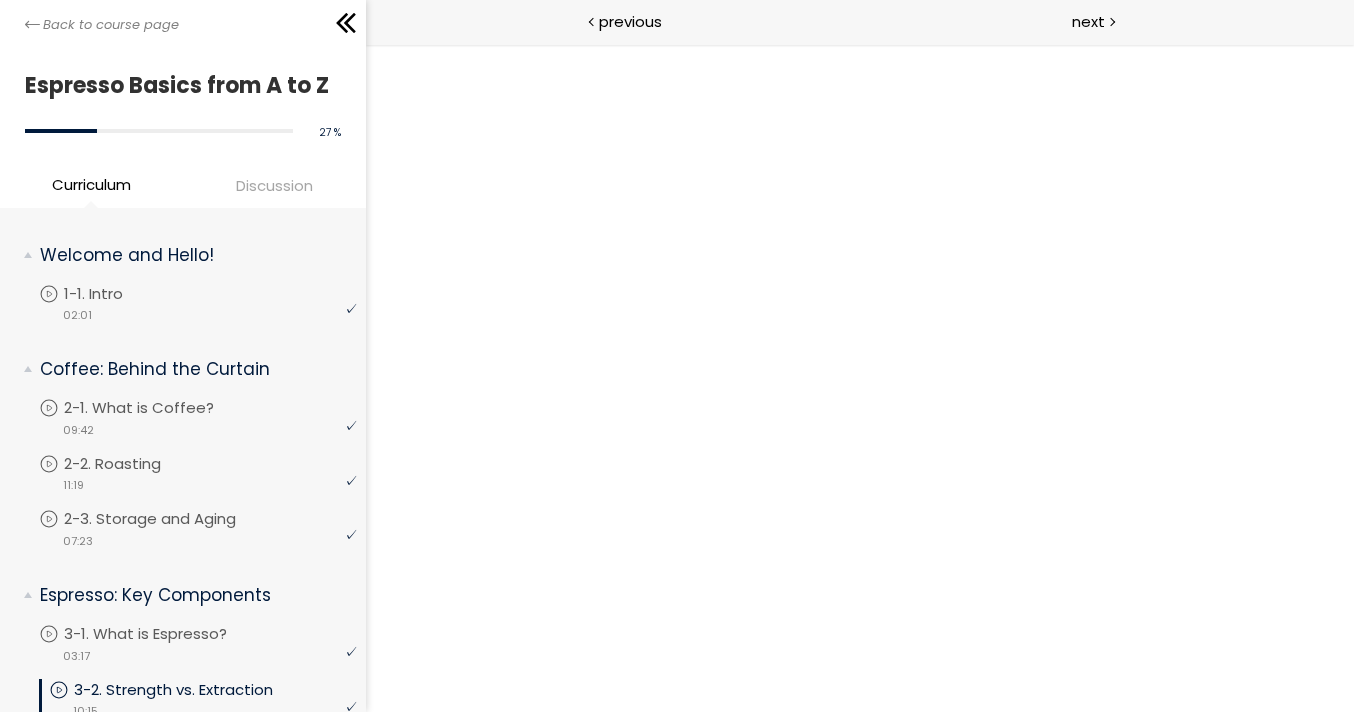 scroll, scrollTop: 0, scrollLeft: 0, axis: both 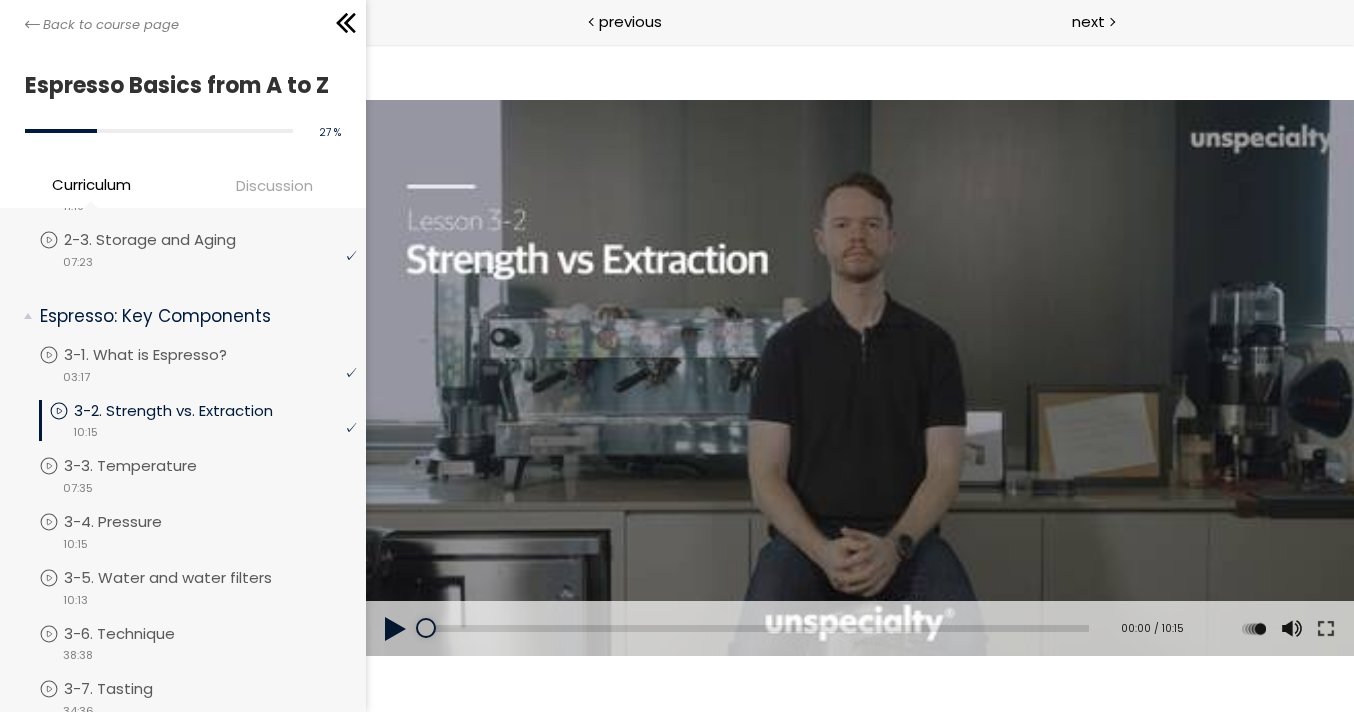 click at bounding box center (395, 629) 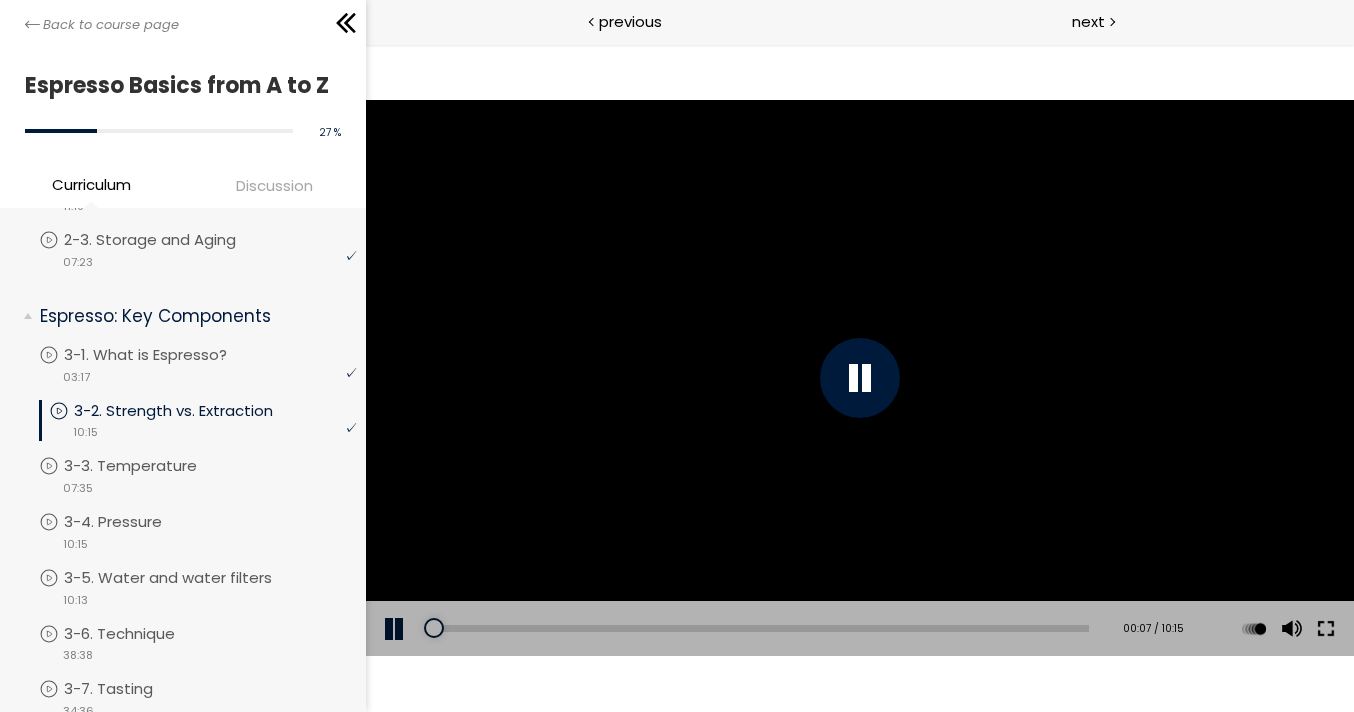 click at bounding box center (1325, 629) 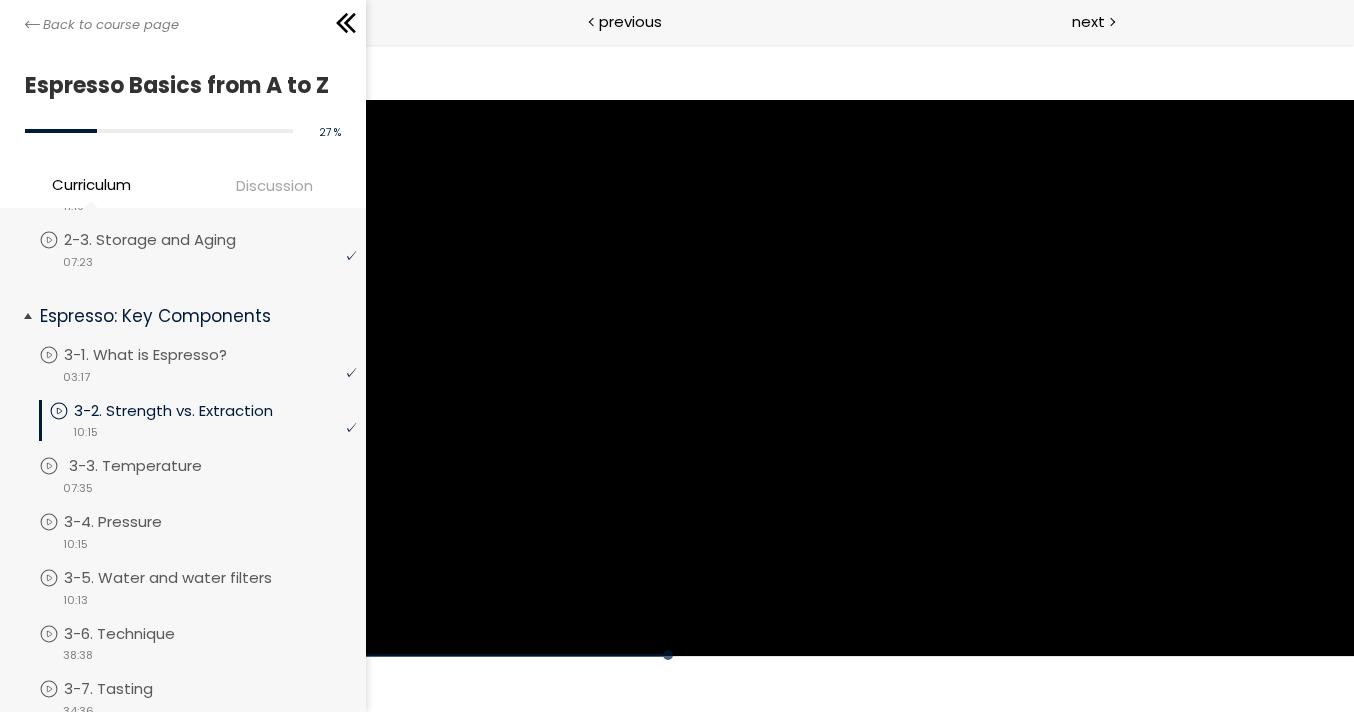 click on "video     07:35" at bounding box center (197, 487) 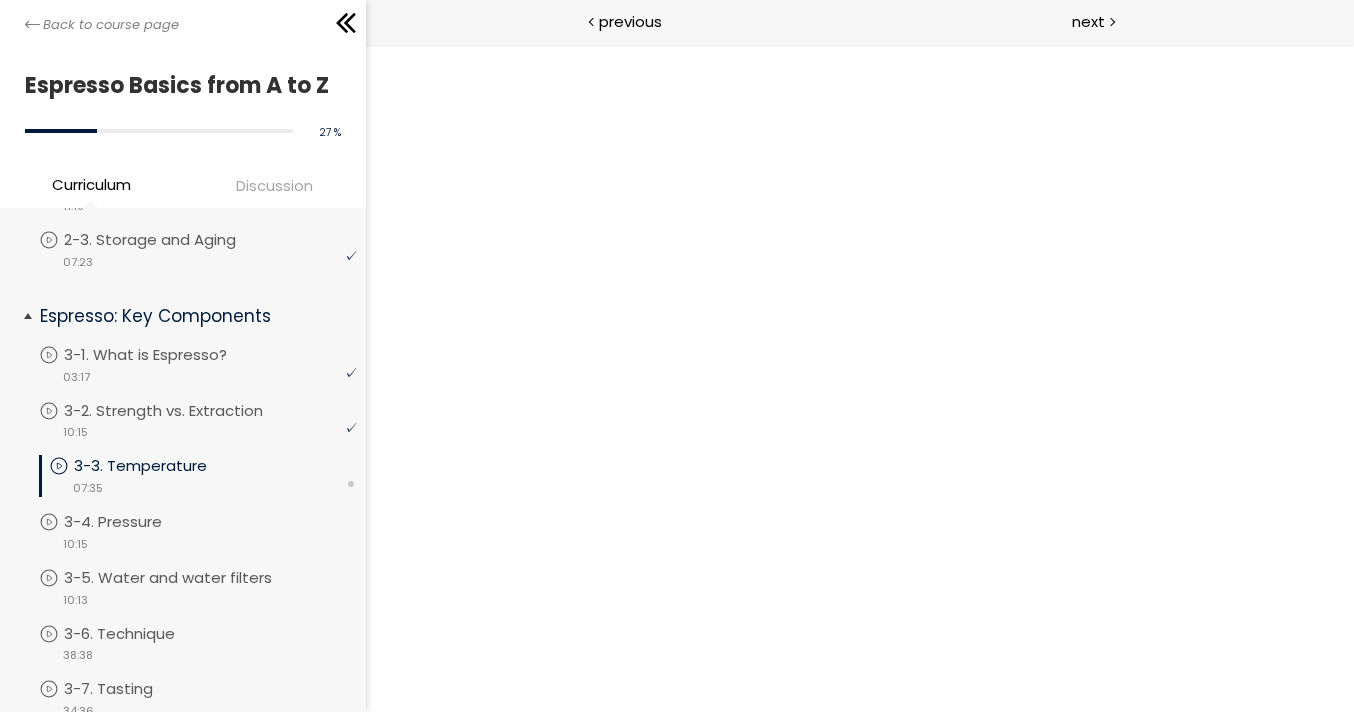 scroll, scrollTop: 0, scrollLeft: 0, axis: both 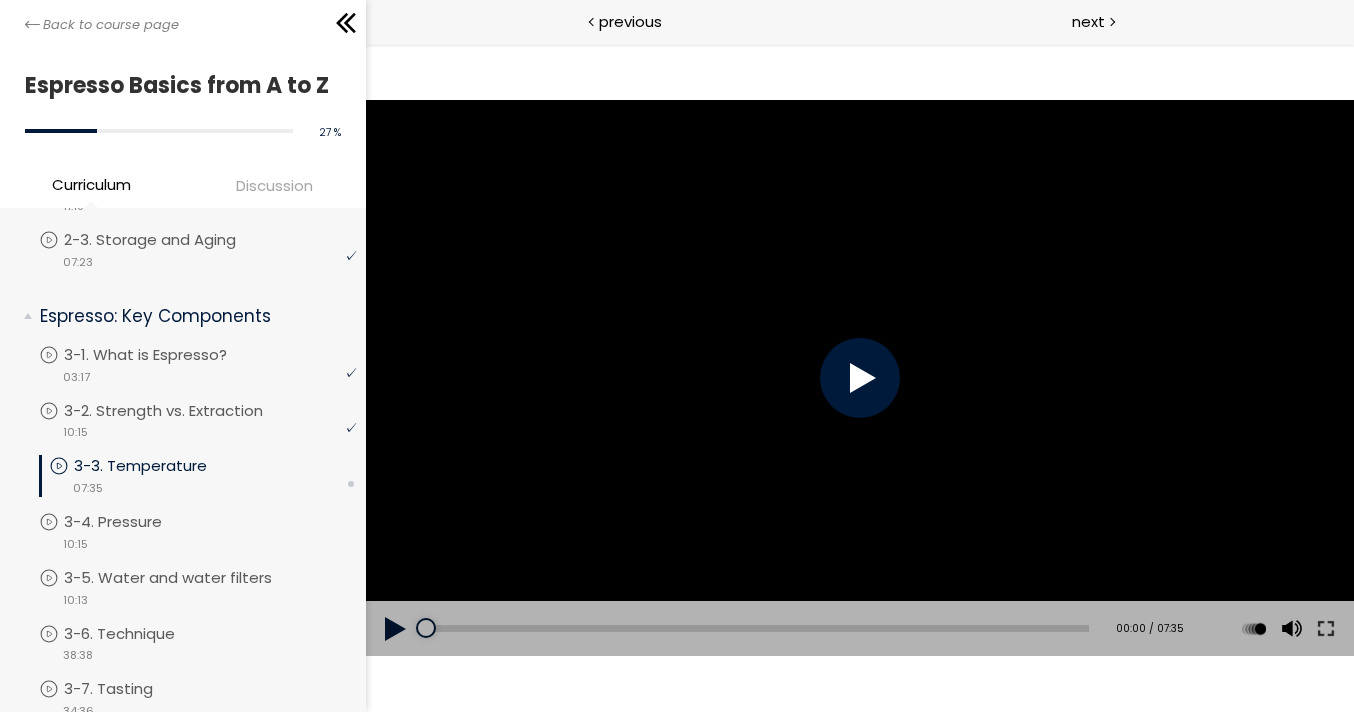 click at bounding box center (859, 378) 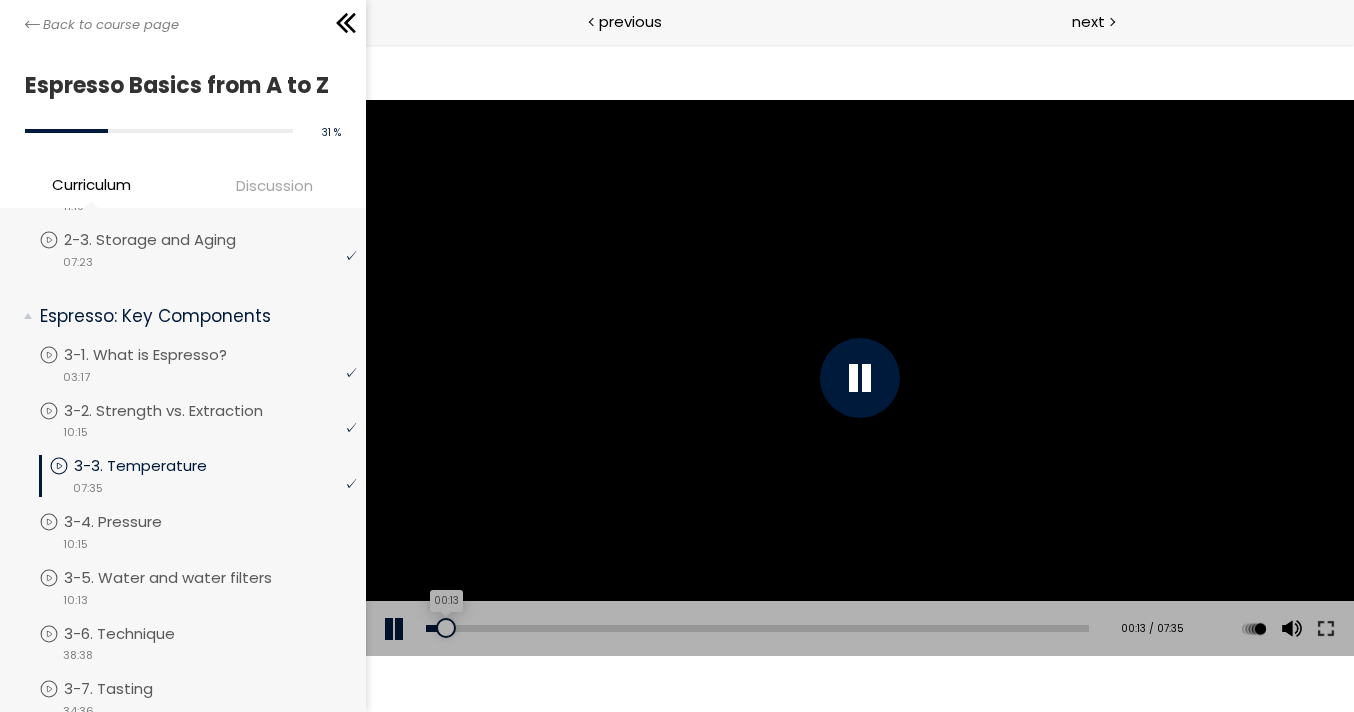 click on "00:13" at bounding box center [756, 628] 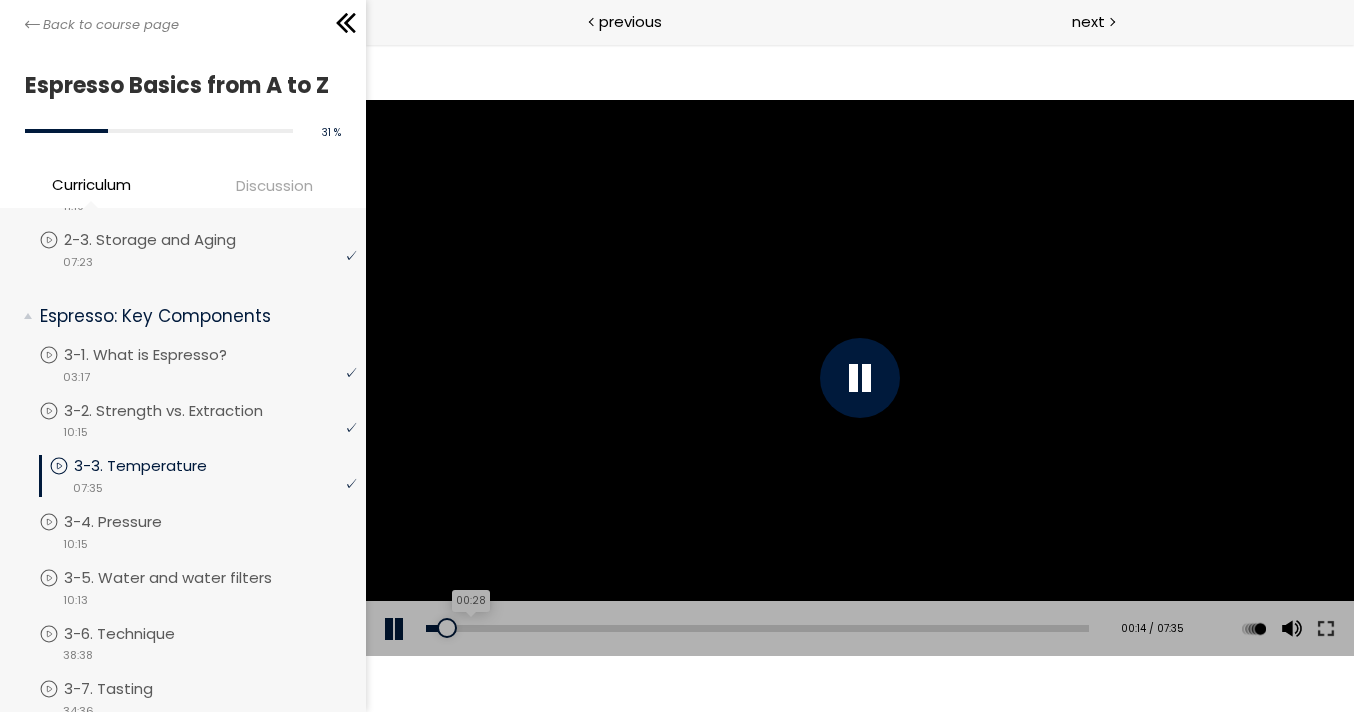 click on "00:28" at bounding box center (756, 628) 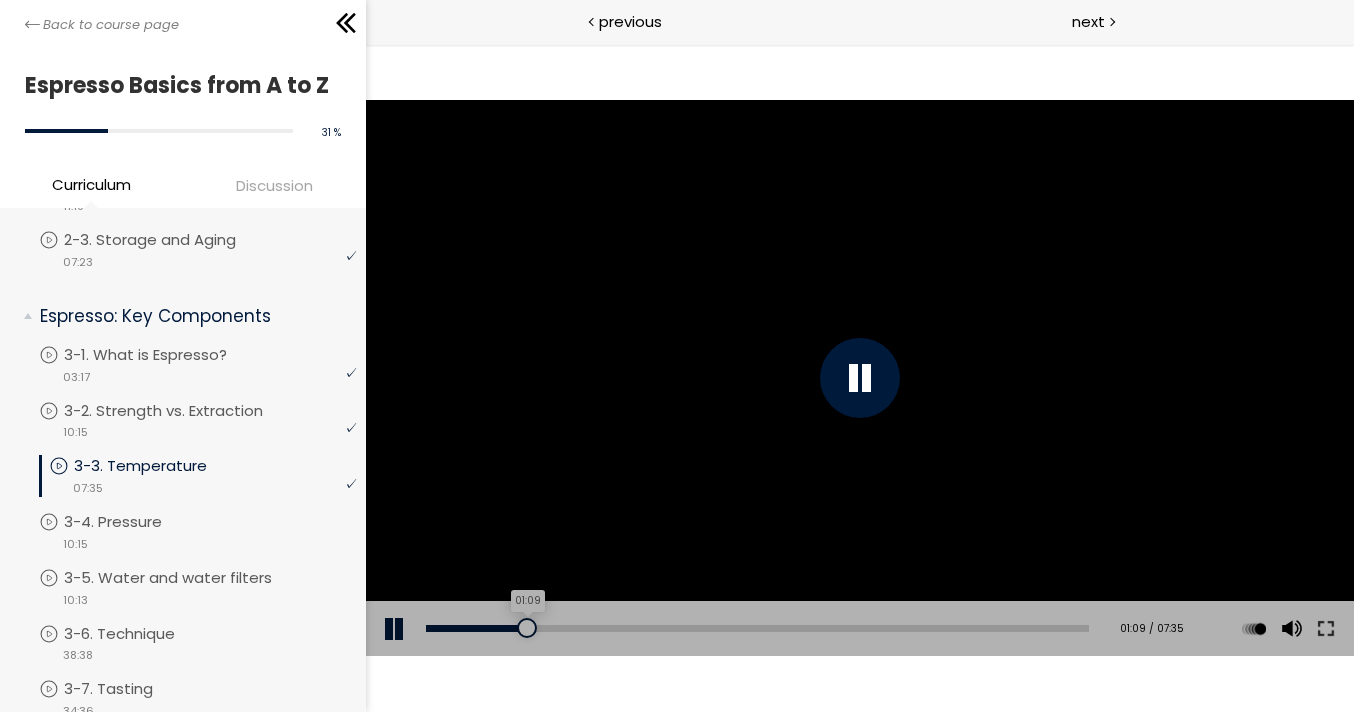 click on "01:09" at bounding box center (756, 628) 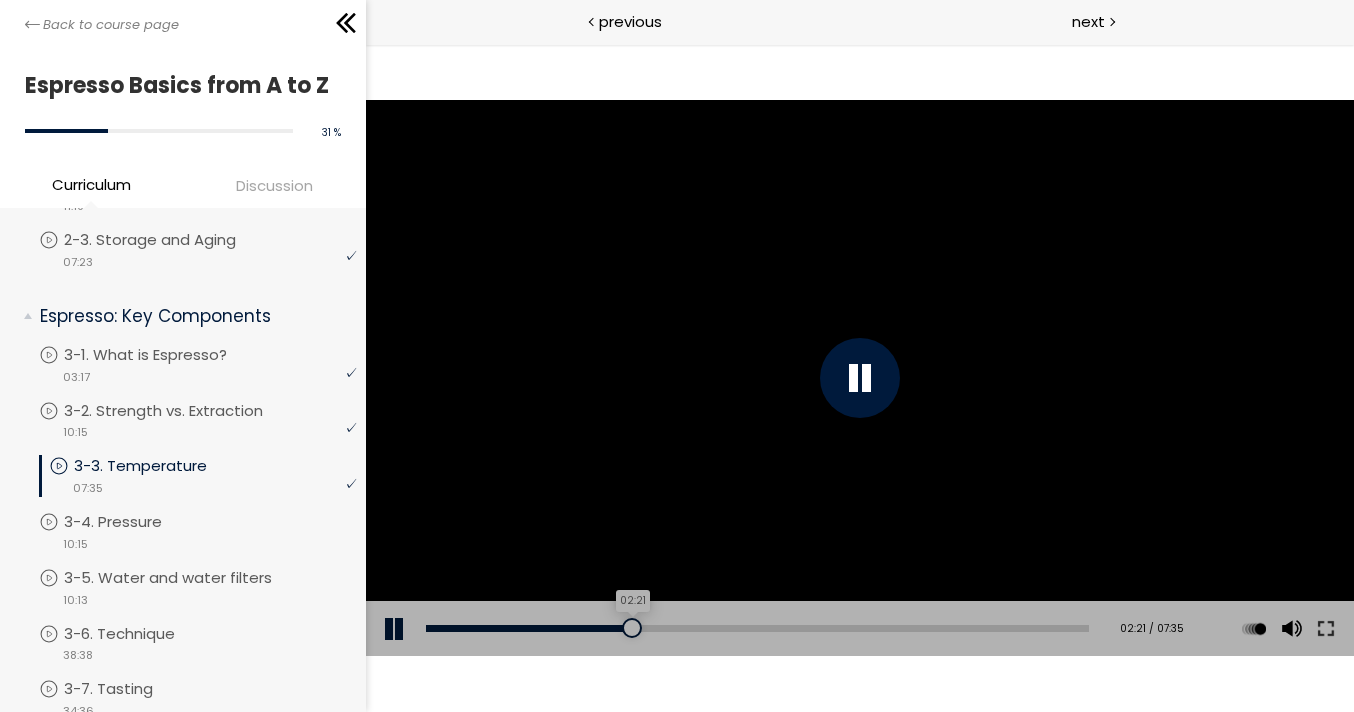 click on "02:21" at bounding box center (756, 628) 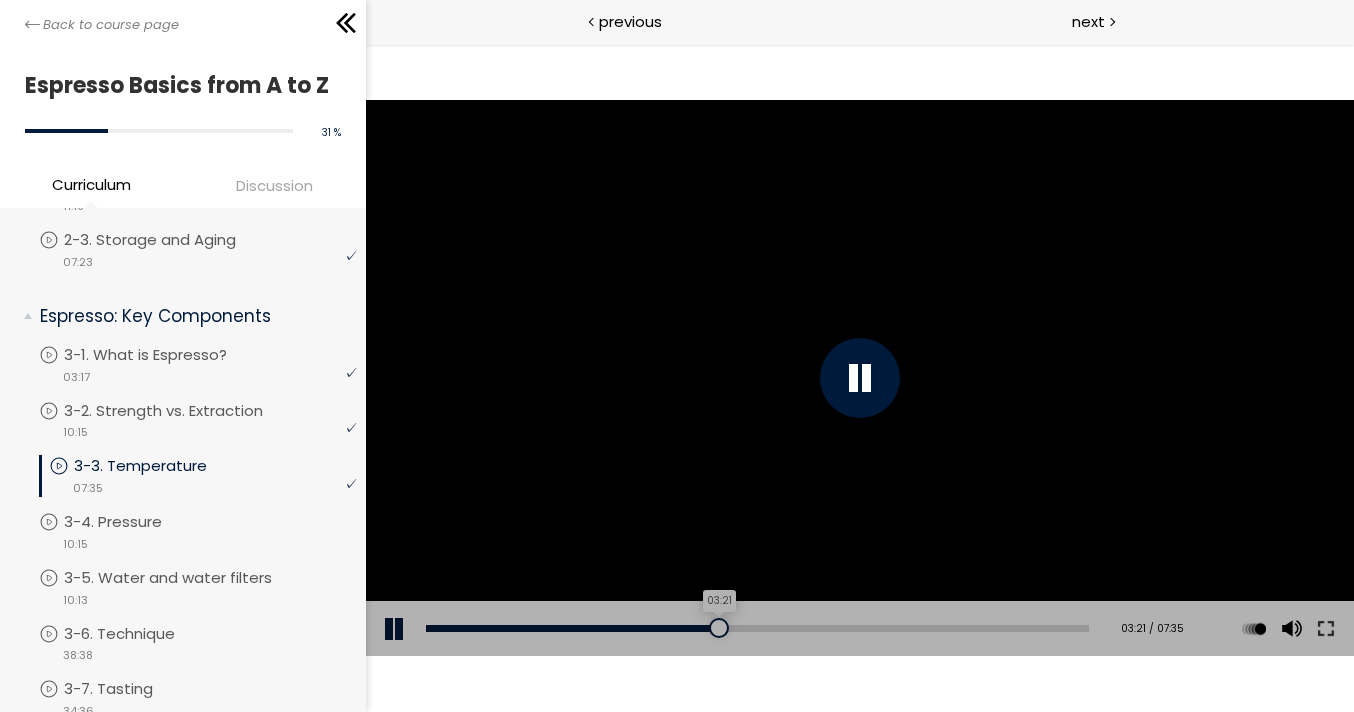 click on "03:21" at bounding box center (756, 628) 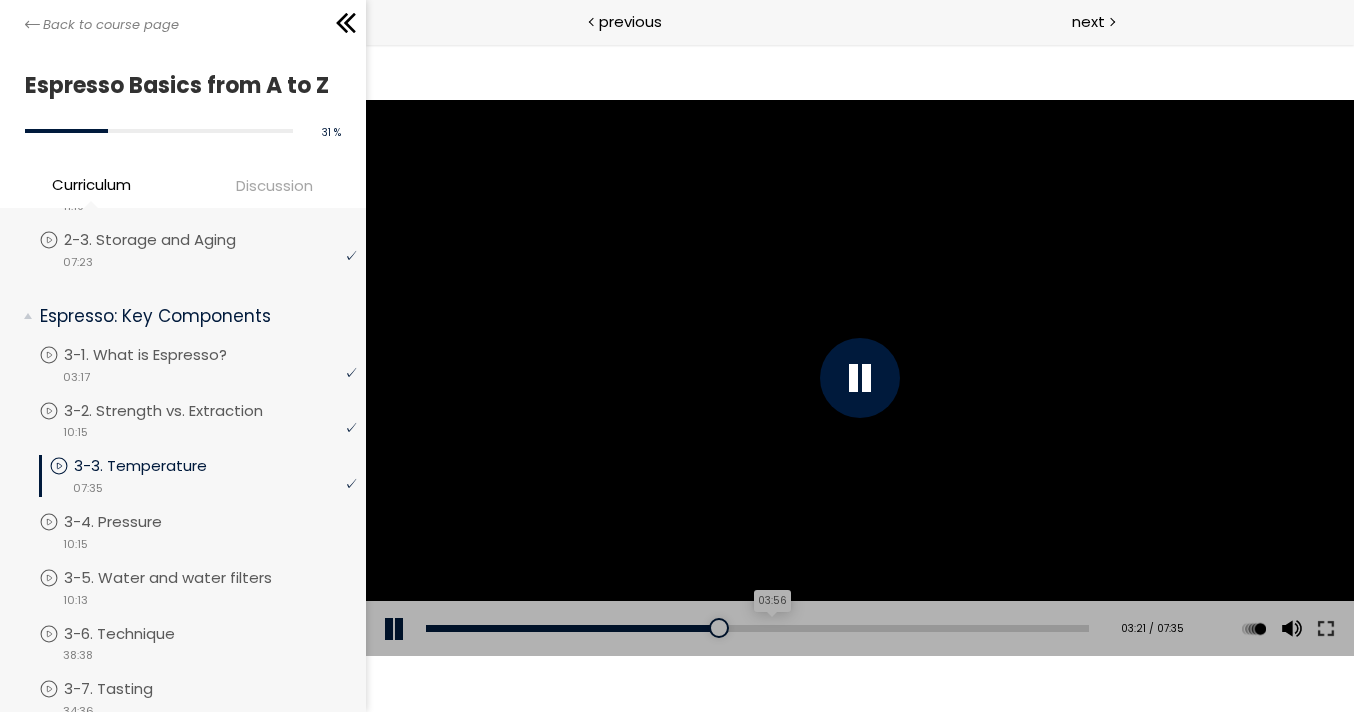 click on "03:56" at bounding box center (756, 628) 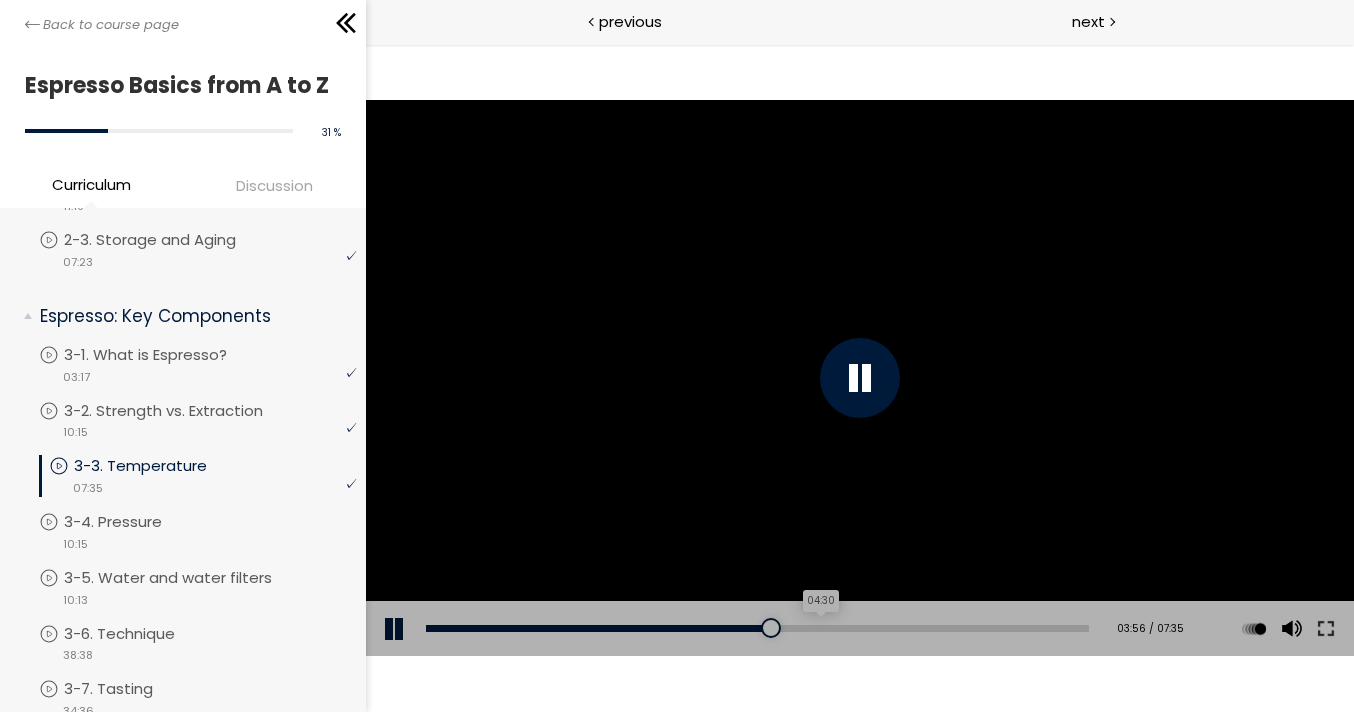 click on "04:30" at bounding box center [756, 628] 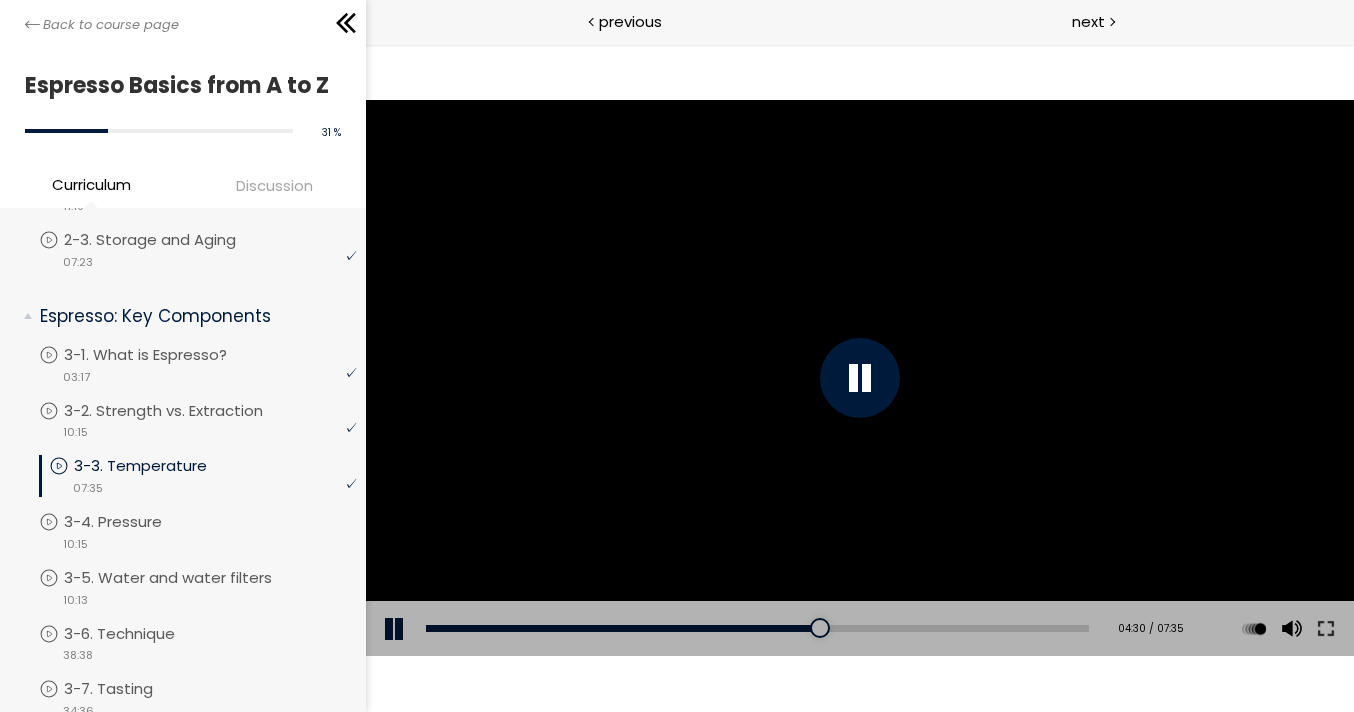 click on "Add chapter
04:58" at bounding box center (756, 629) 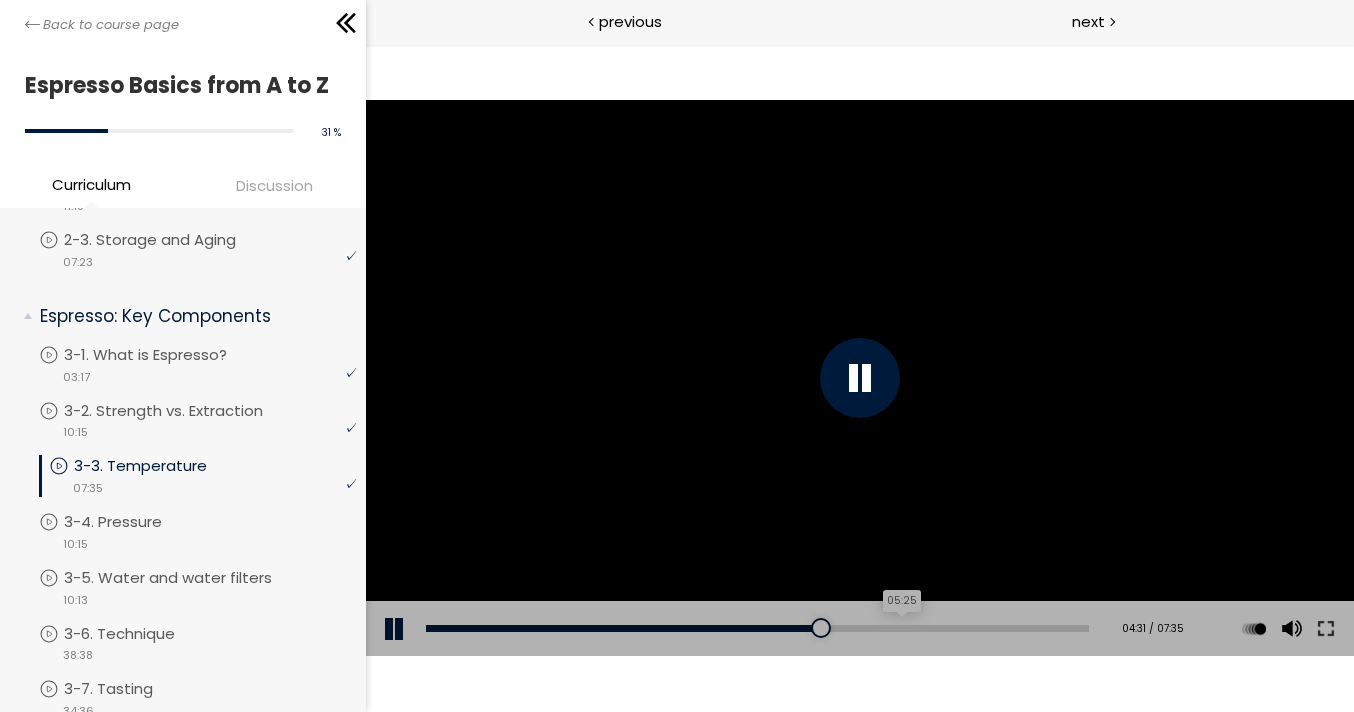 click on "05:25" at bounding box center (756, 628) 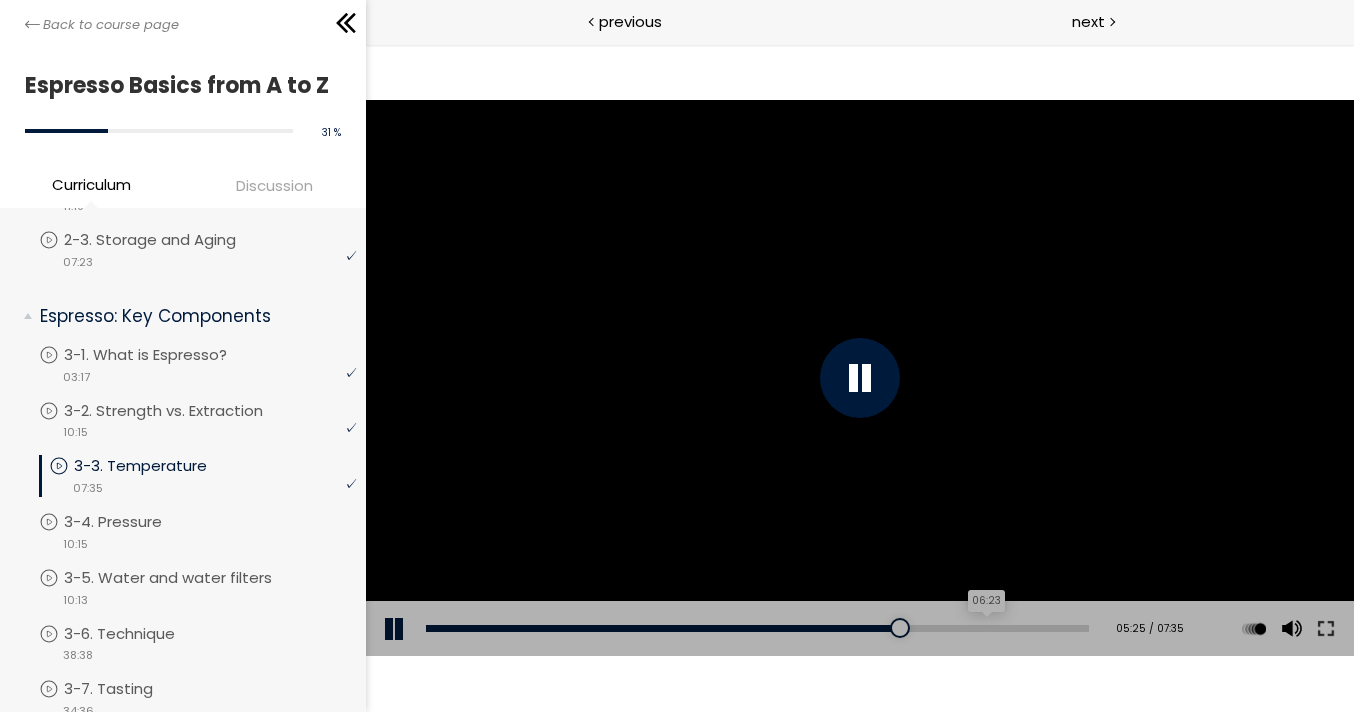 click on "06:23" at bounding box center (756, 628) 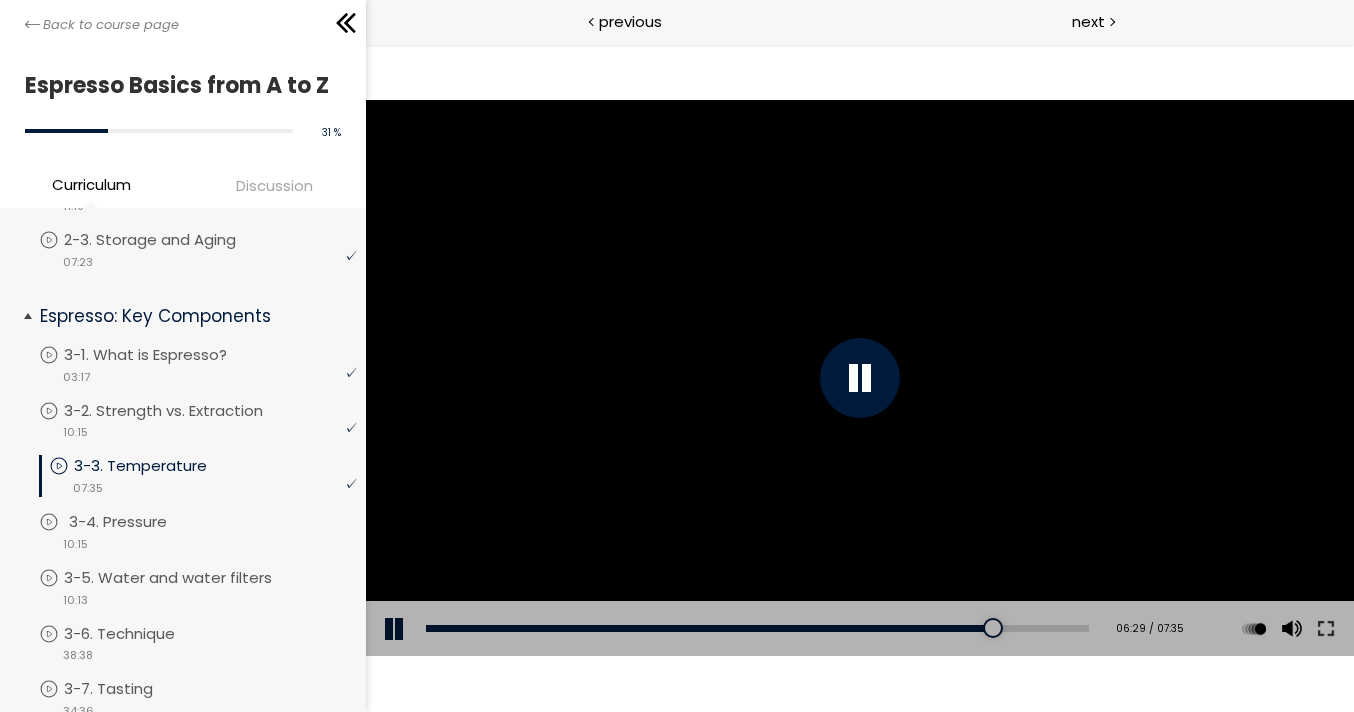 click on "3-4. Pressure" at bounding box center [138, 522] 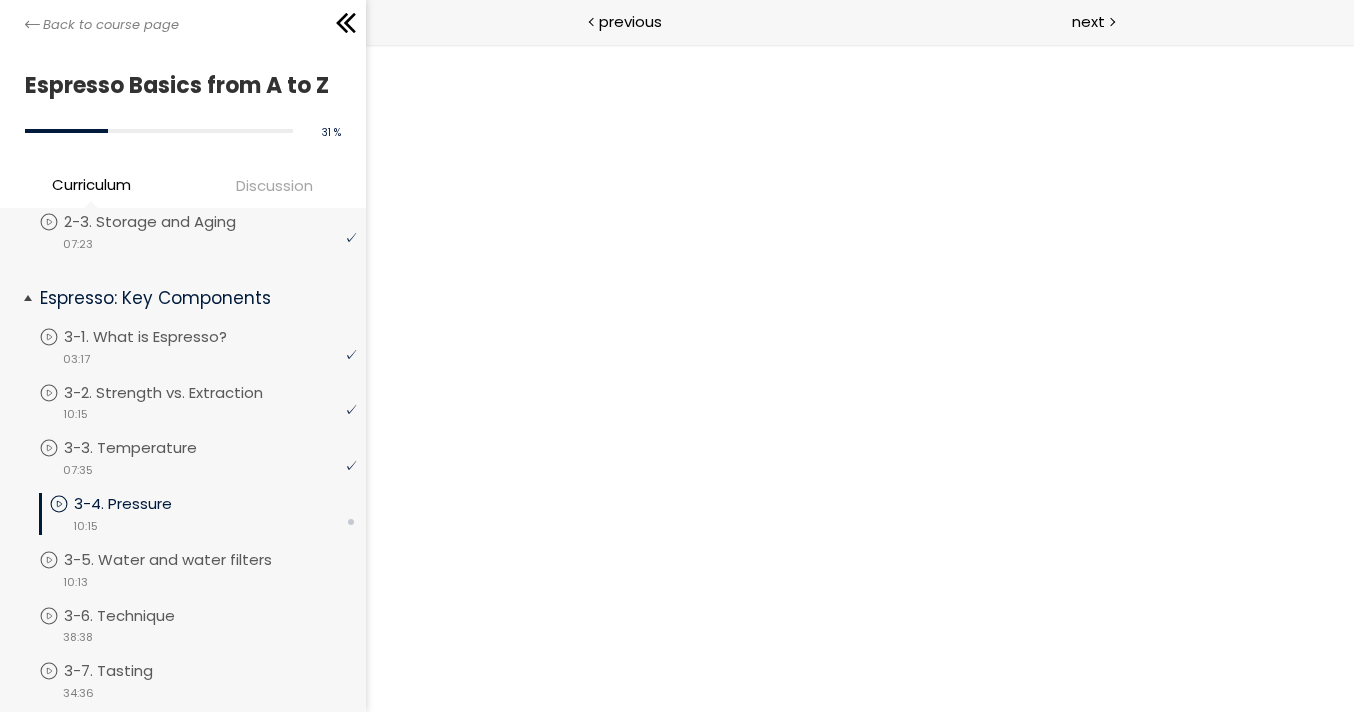 scroll, scrollTop: 299, scrollLeft: 0, axis: vertical 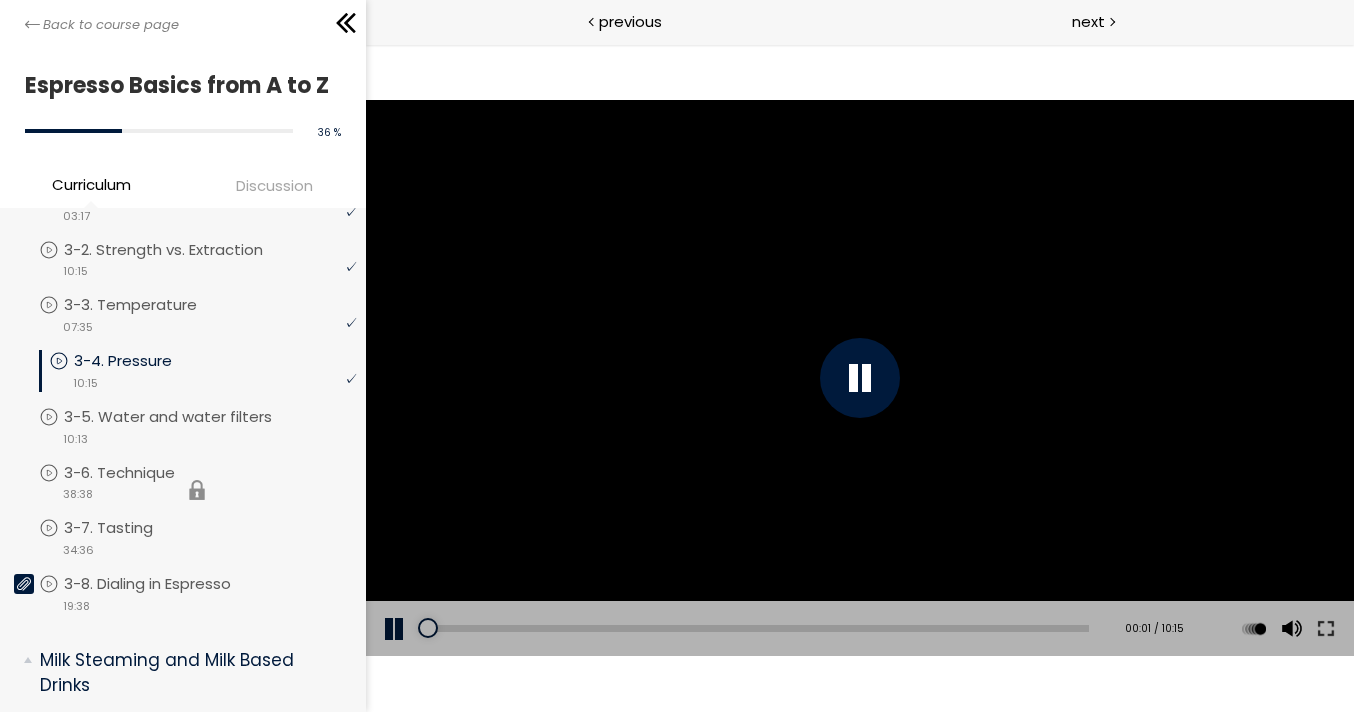 click on "You have to complete unit (3-6. Technique) in order to continue.
3-6. Technique   video     38:38" at bounding box center [197, 490] 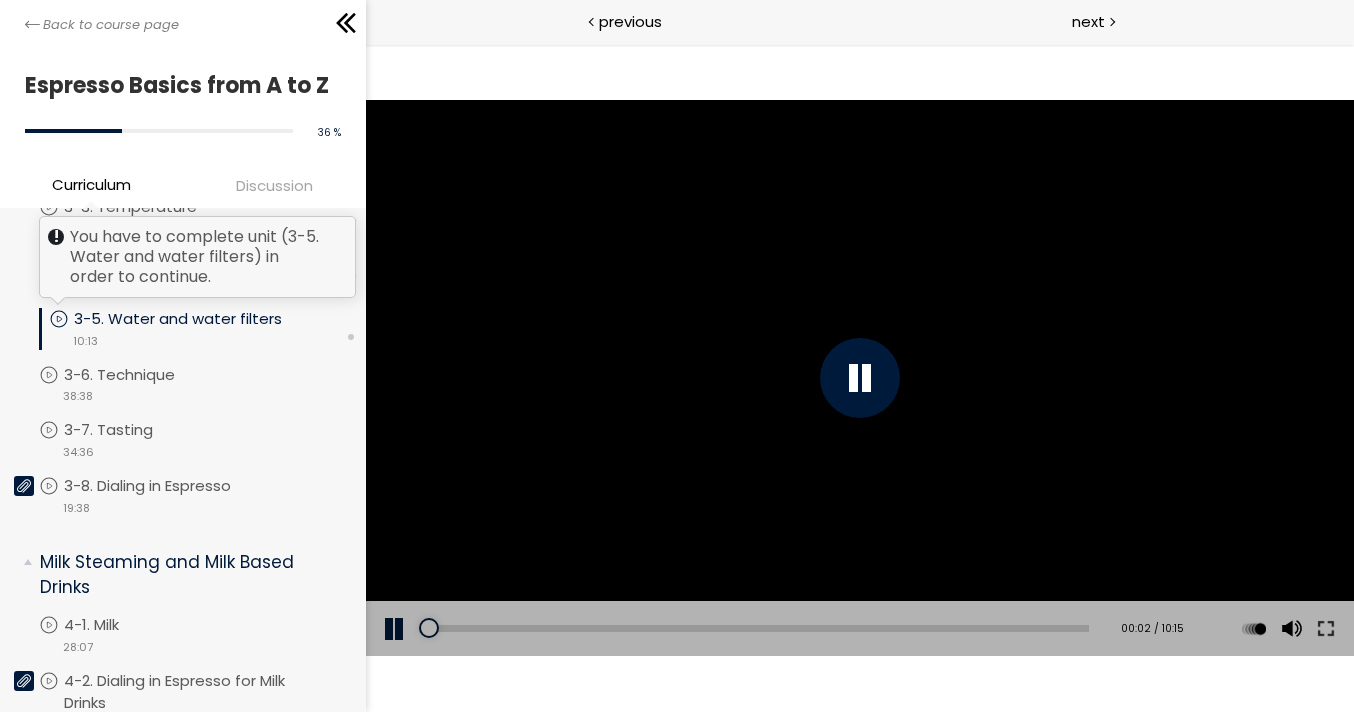 scroll, scrollTop: 539, scrollLeft: 0, axis: vertical 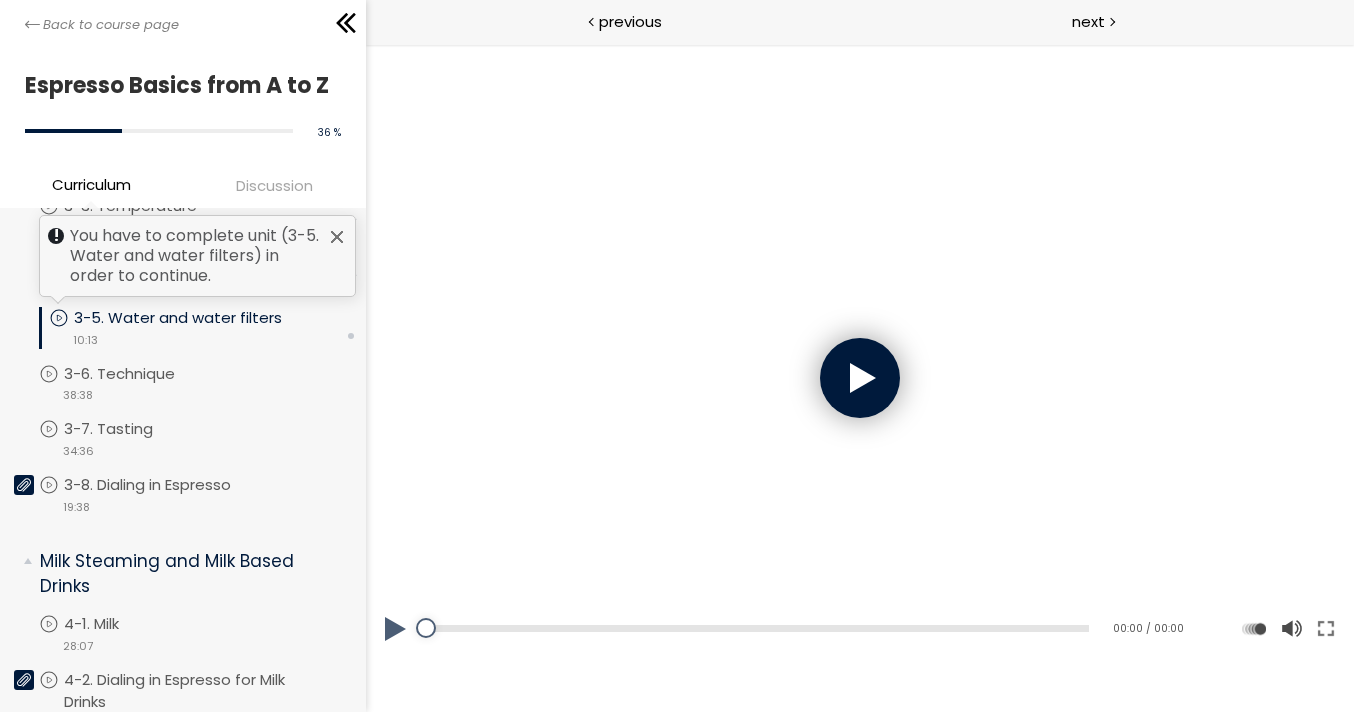 click on "You have to complete unit (3-5. Water and water filters) in order to continue.
3-5. Water and water filters   video     10:13" at bounding box center (197, 335) 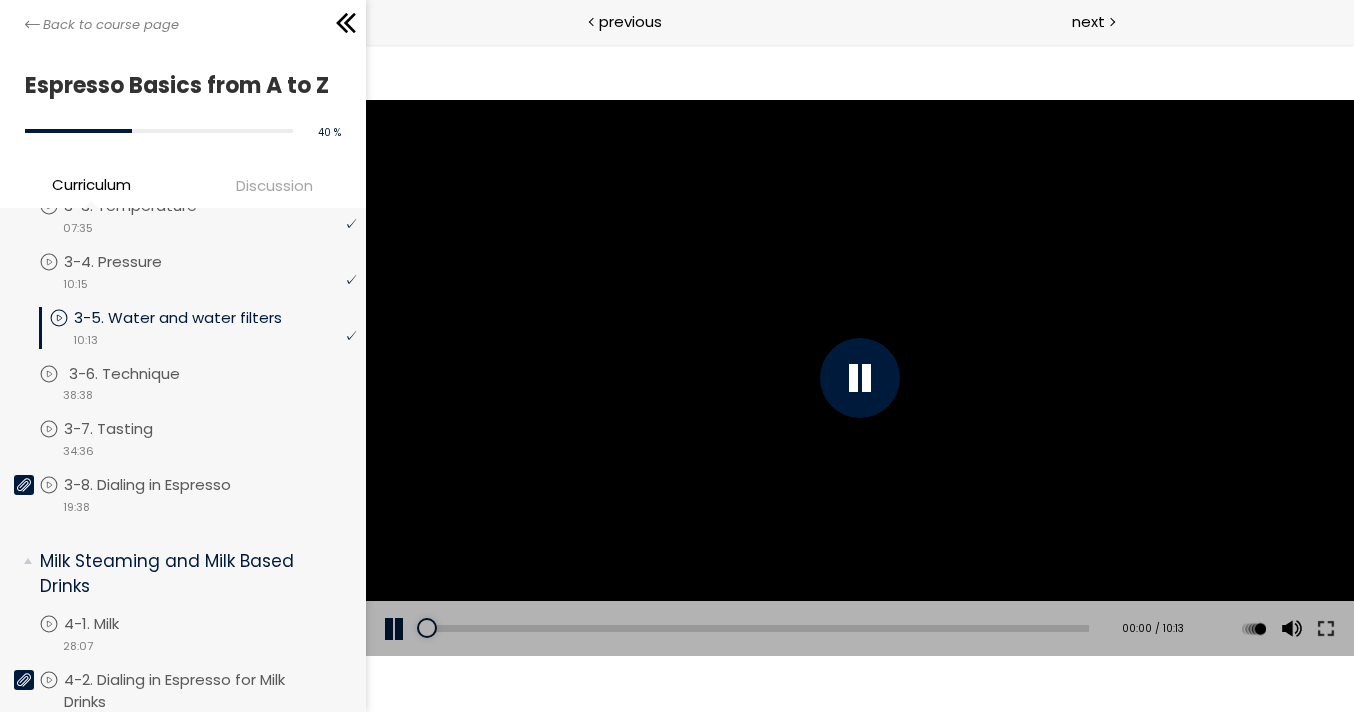 click on "3-6. Technique" at bounding box center (144, 374) 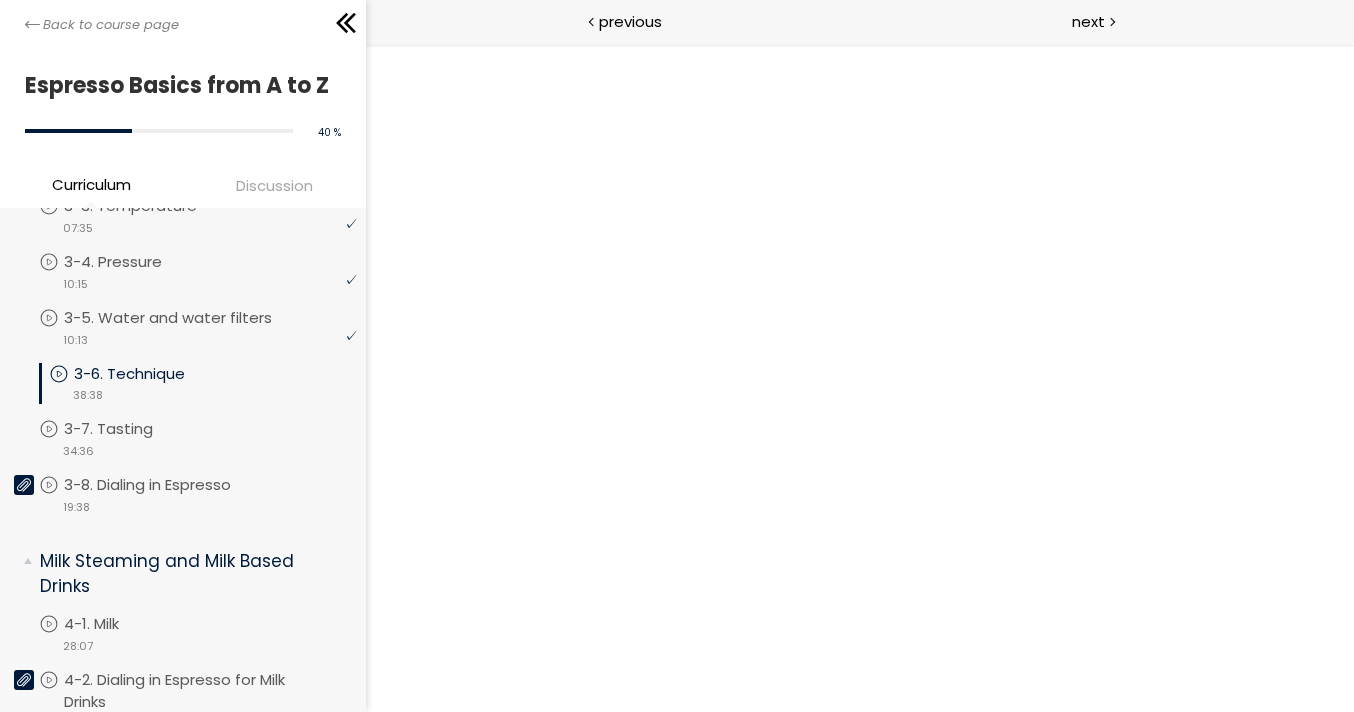 scroll, scrollTop: 0, scrollLeft: 0, axis: both 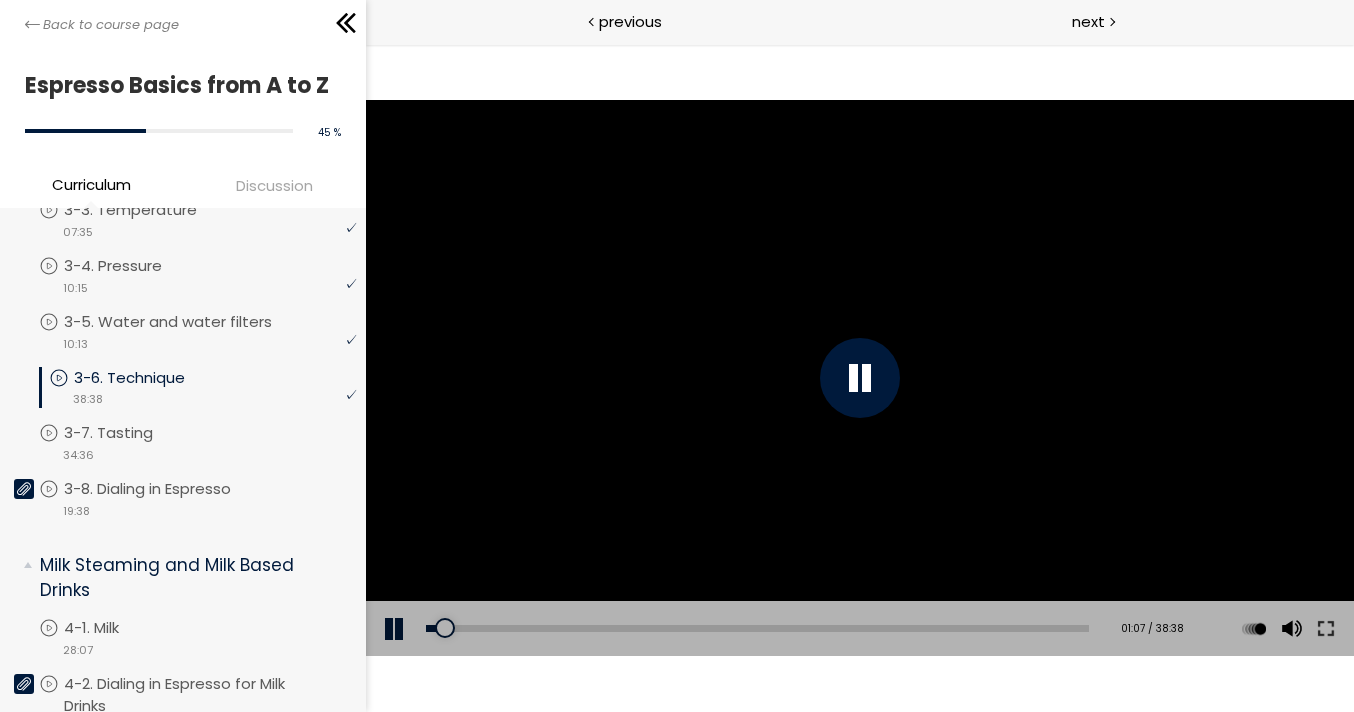 click at bounding box center (859, 378) 